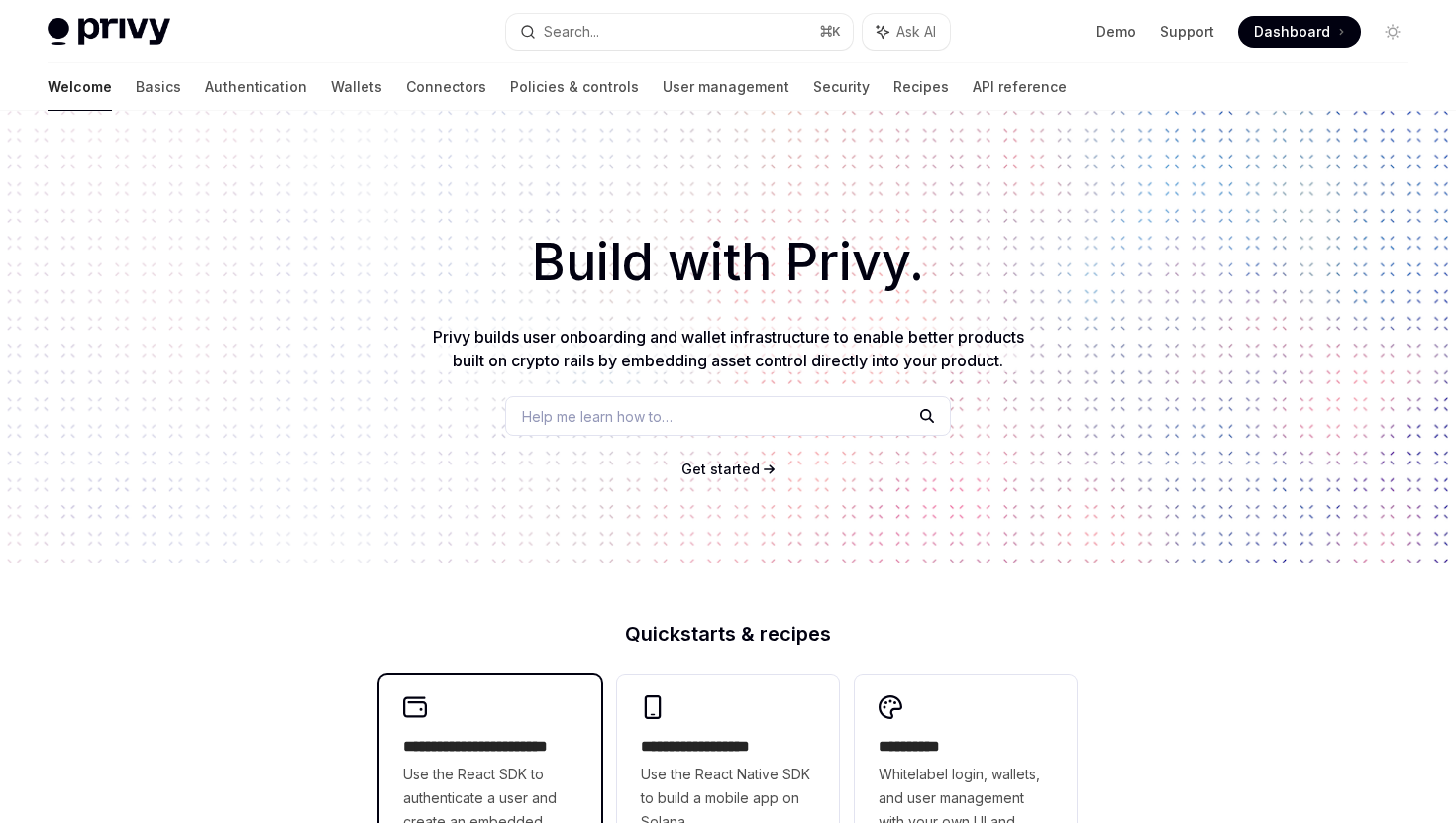 scroll, scrollTop: 335, scrollLeft: 0, axis: vertical 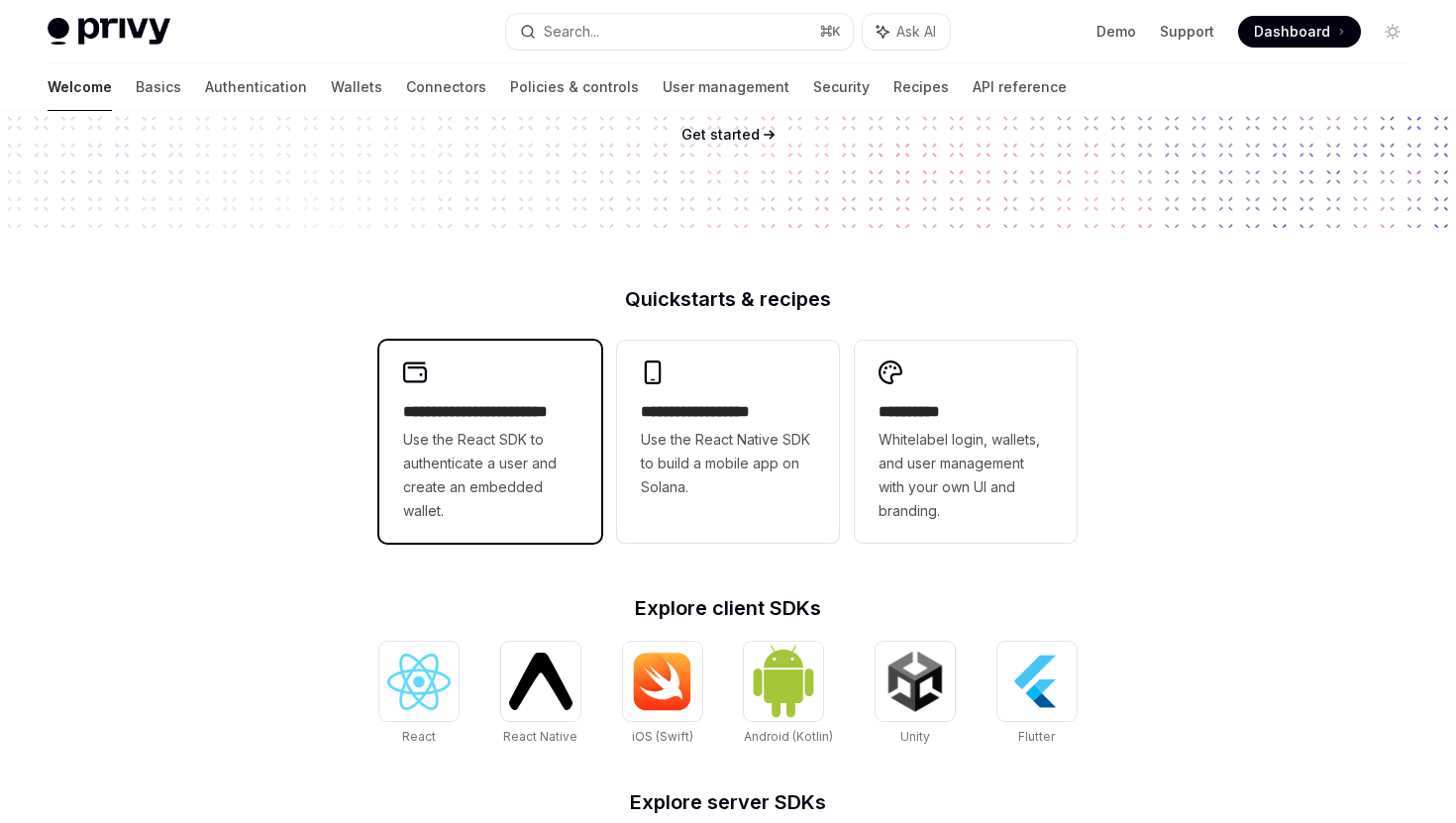 click on "**********" at bounding box center (490, 442) 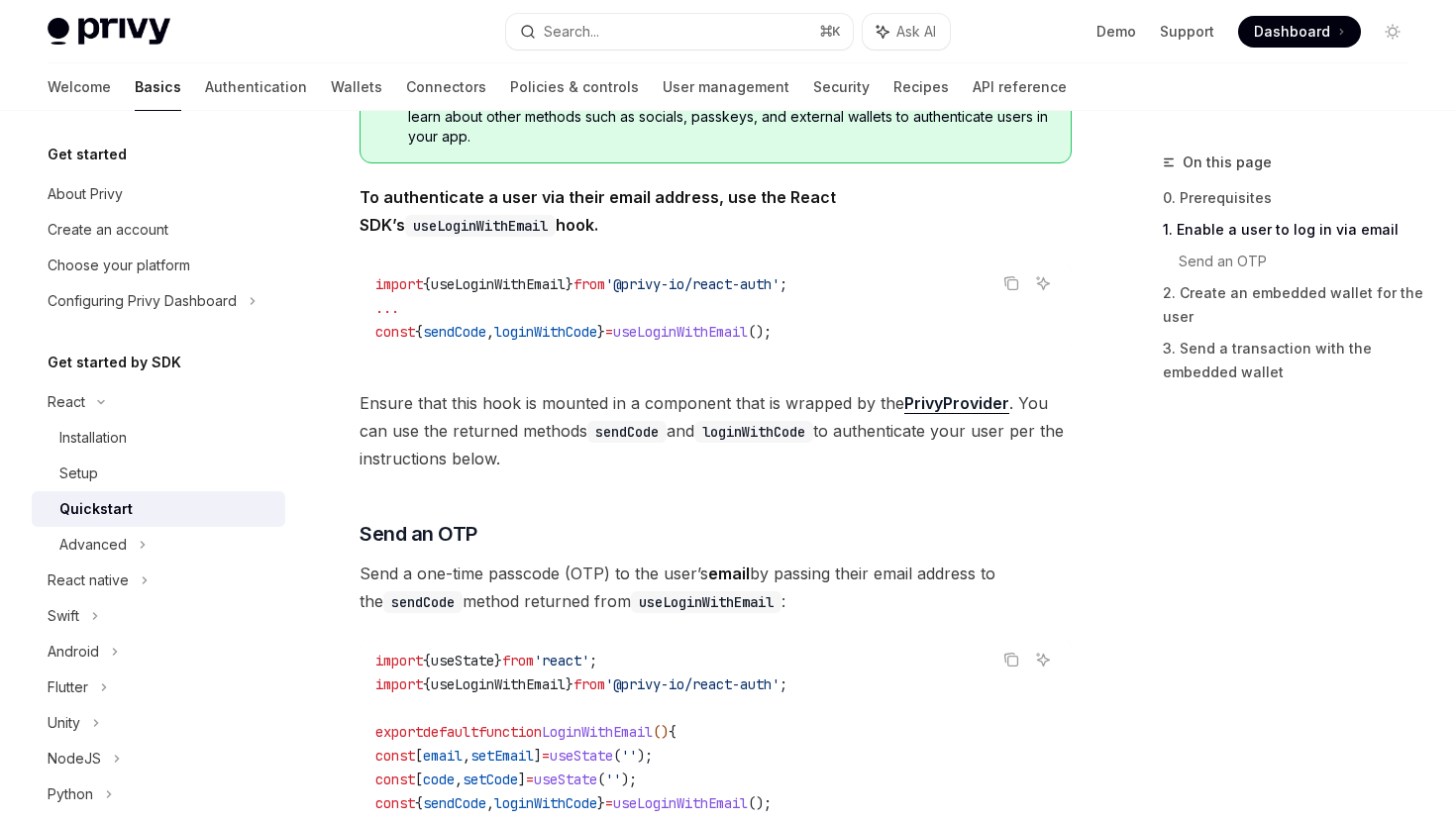 scroll, scrollTop: 503, scrollLeft: 0, axis: vertical 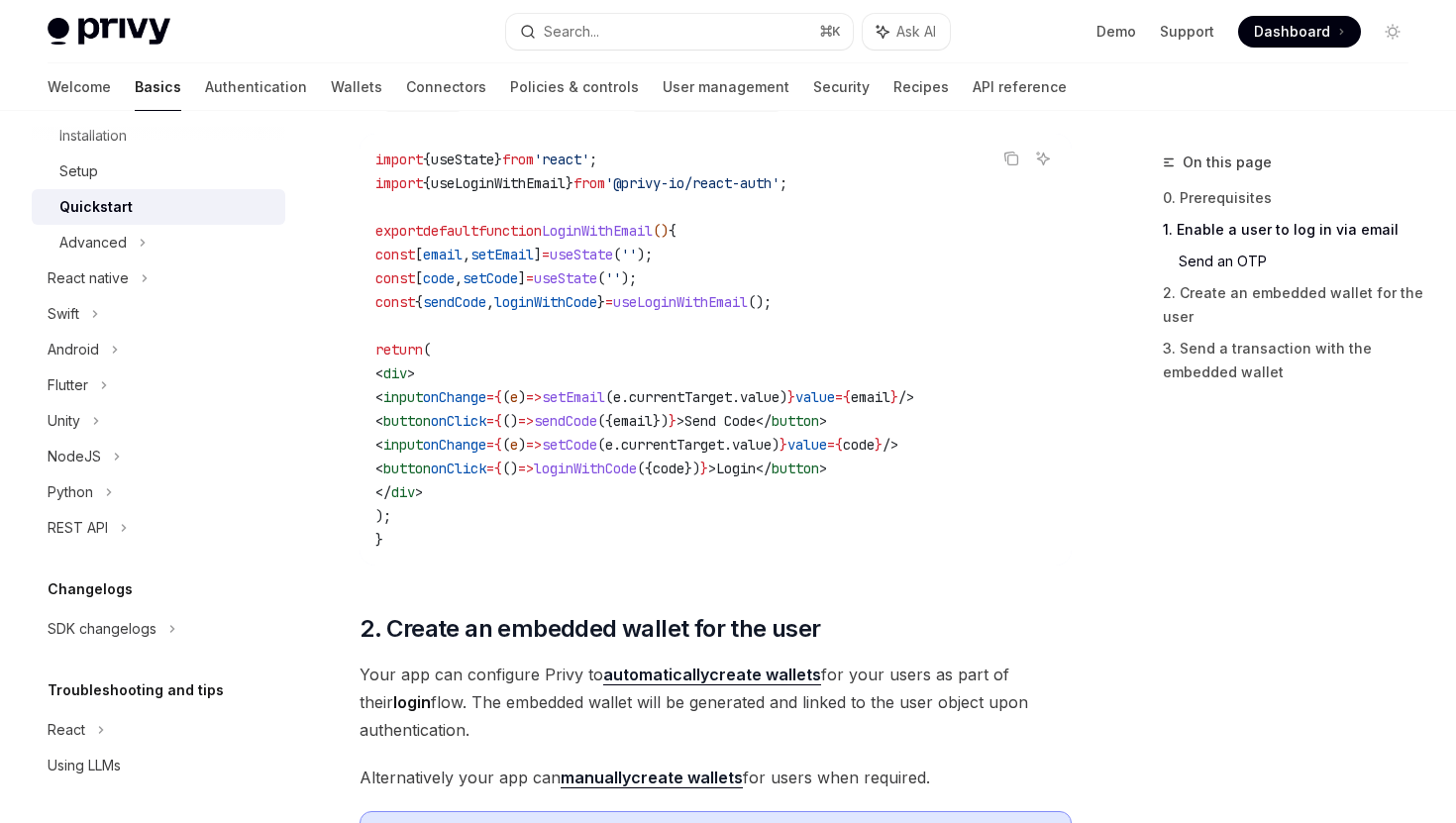 type on "*" 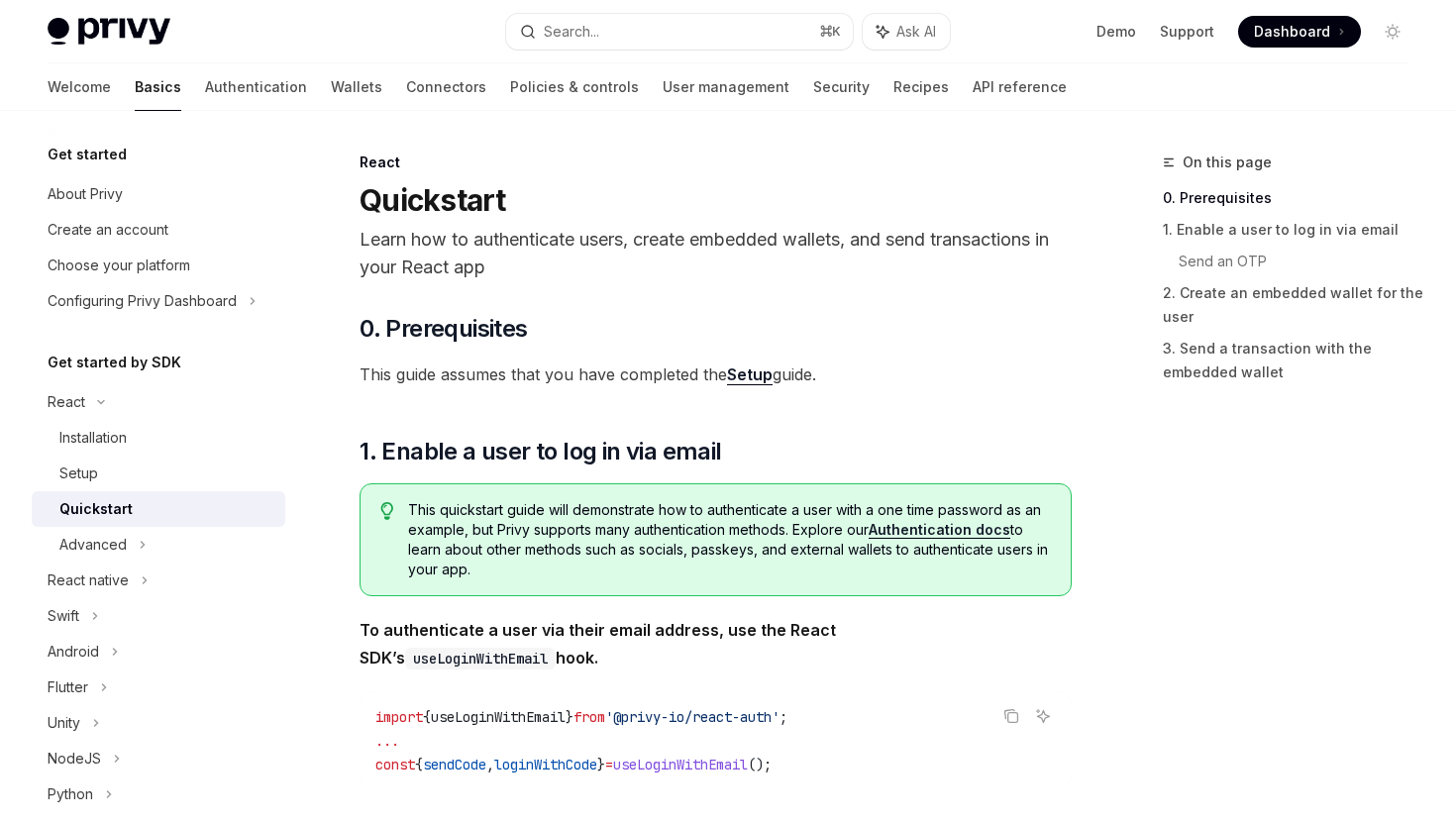 scroll, scrollTop: 267, scrollLeft: 0, axis: vertical 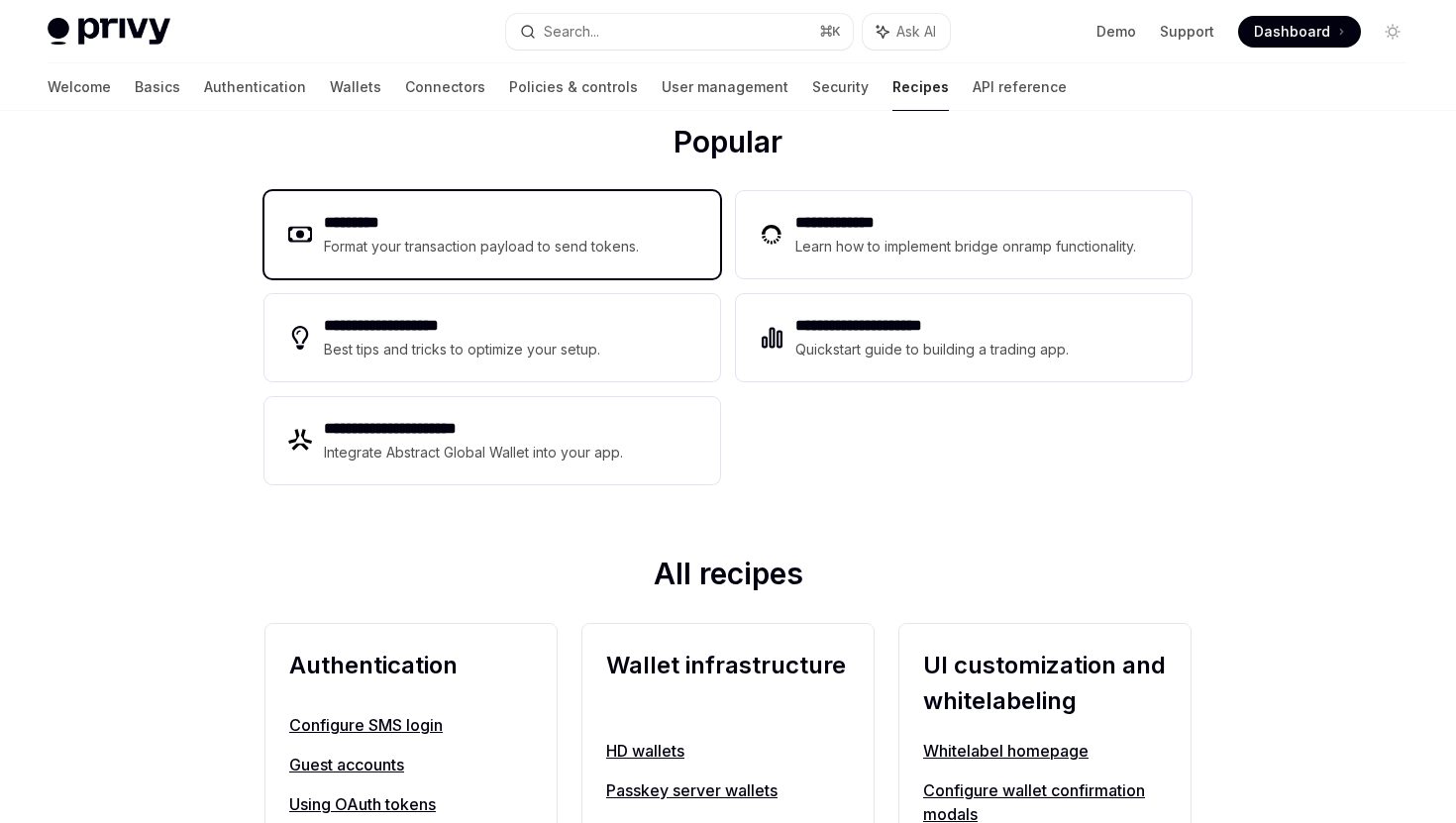 click on "*********" at bounding box center [481, 223] 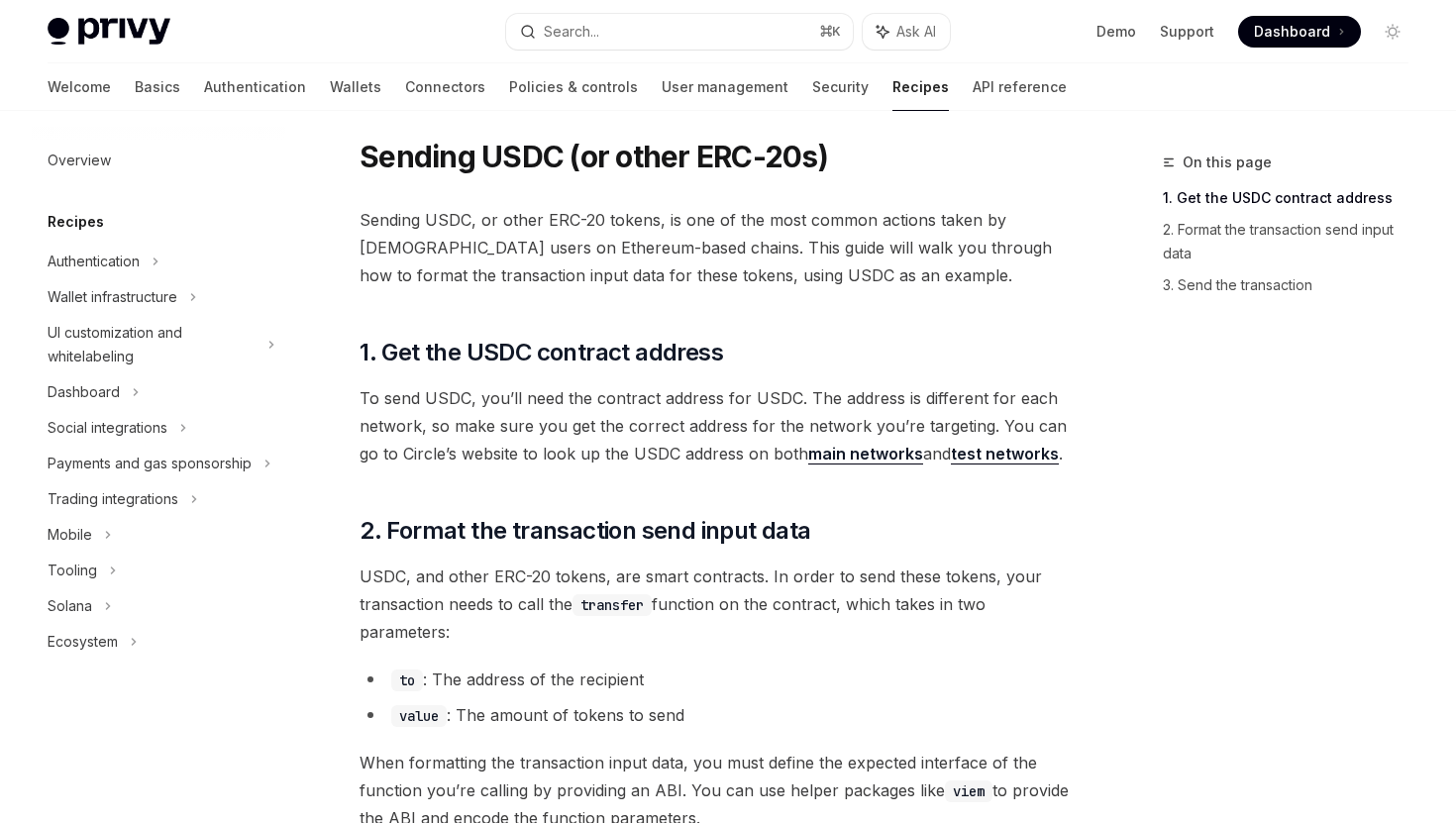 scroll, scrollTop: 0, scrollLeft: 0, axis: both 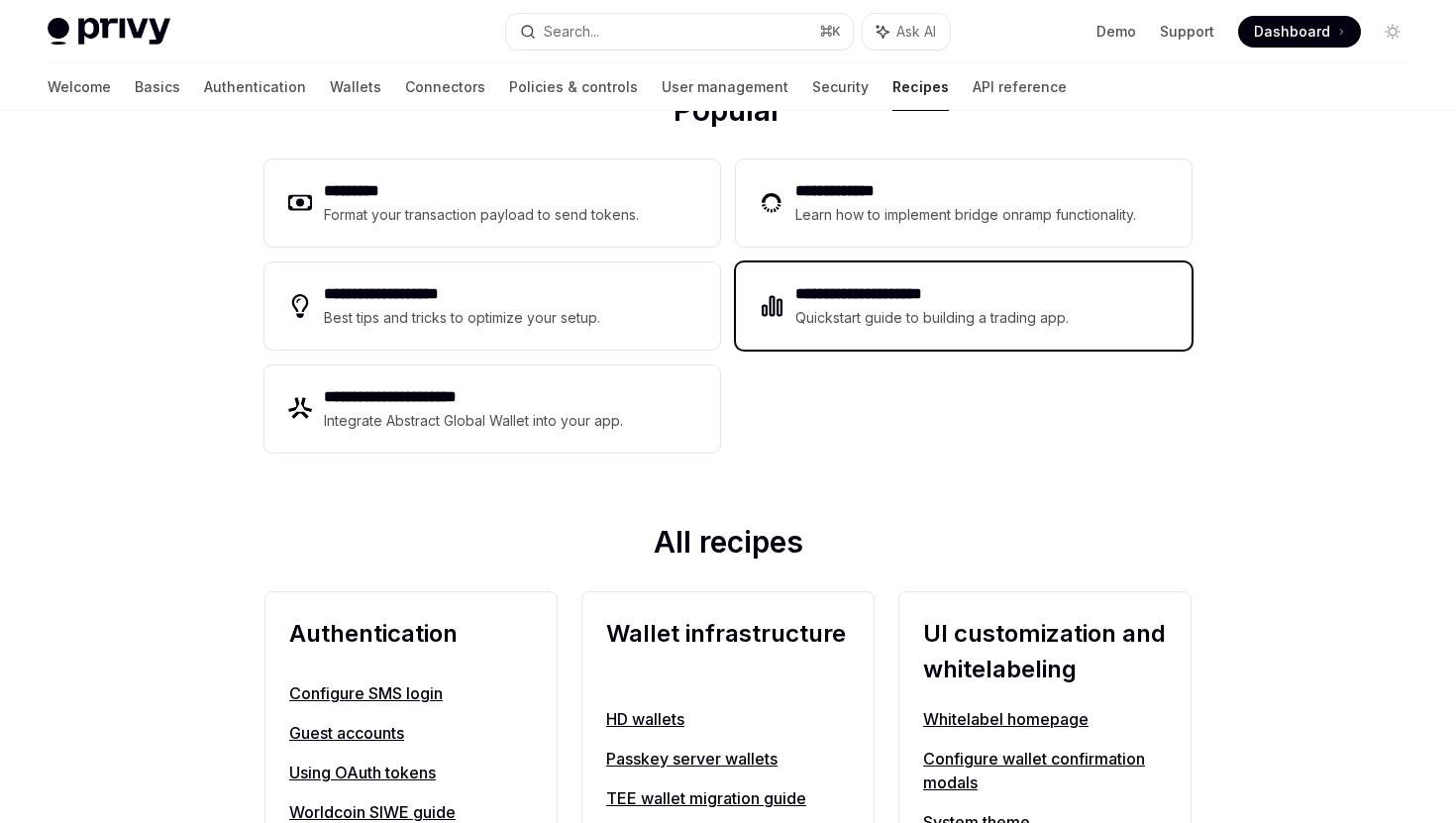 click on "**********" at bounding box center [932, 294] 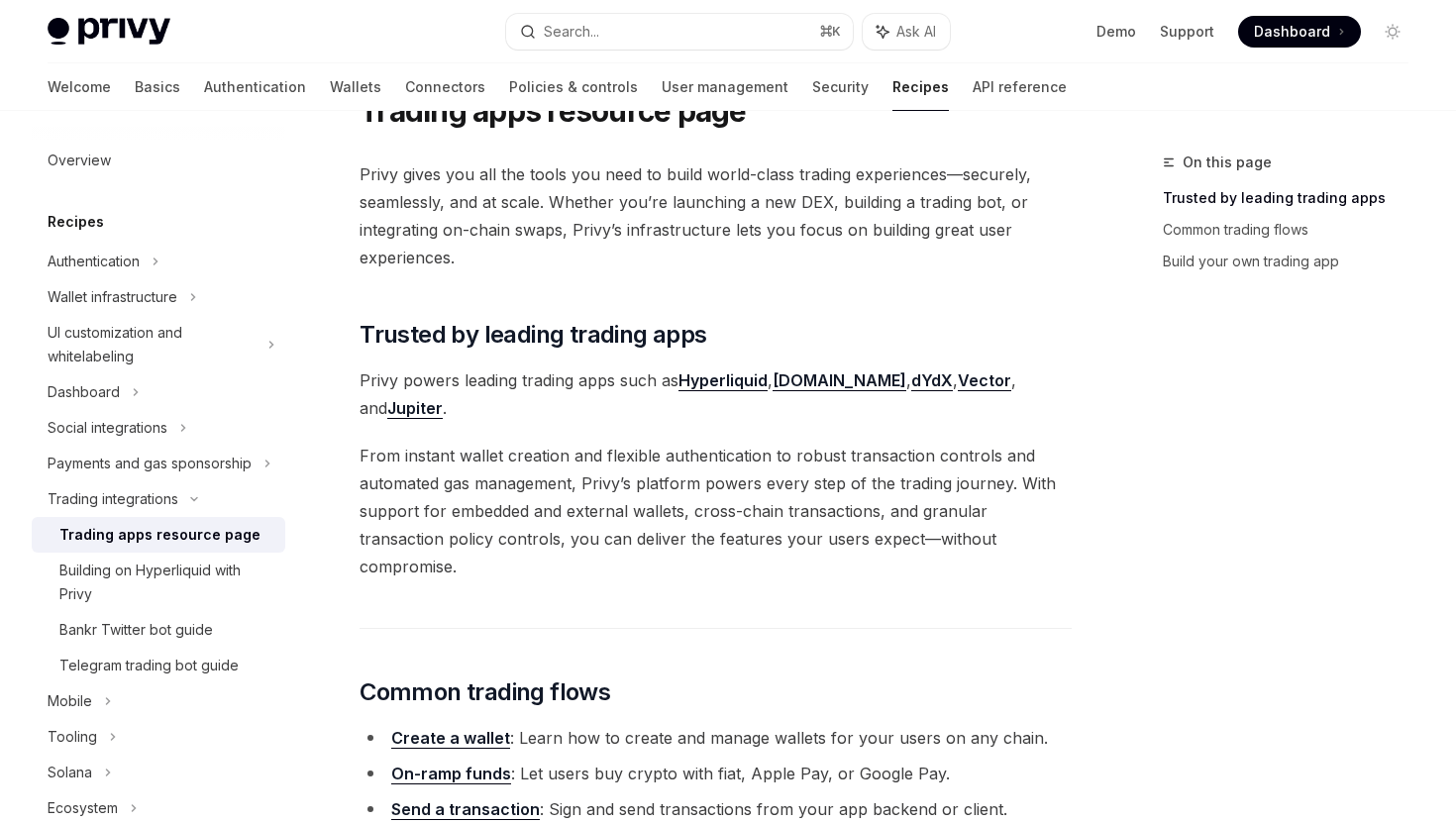 scroll, scrollTop: 103, scrollLeft: 0, axis: vertical 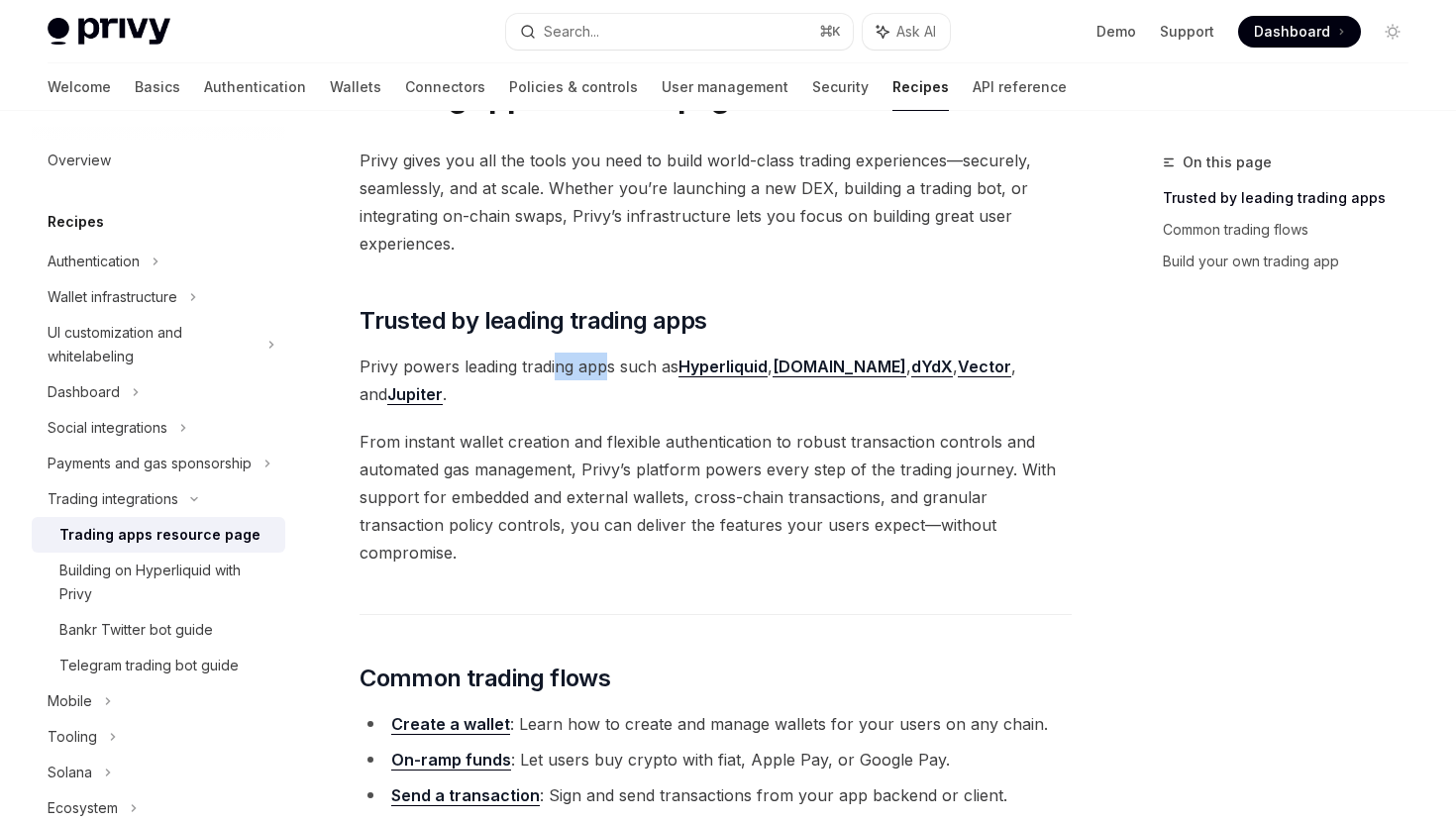 drag, startPoint x: 555, startPoint y: 372, endPoint x: 623, endPoint y: 372, distance: 68 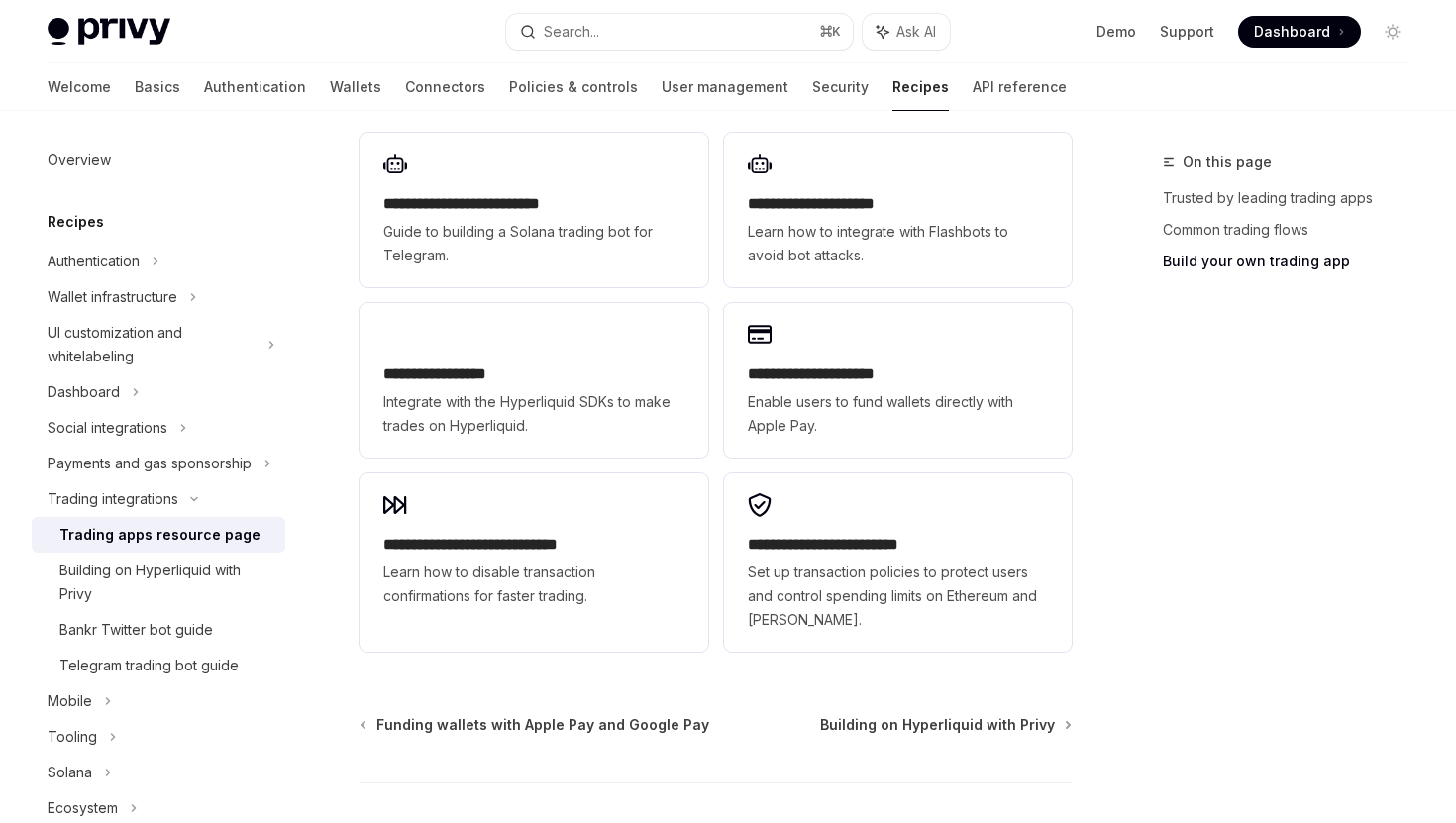 scroll, scrollTop: 1220, scrollLeft: 0, axis: vertical 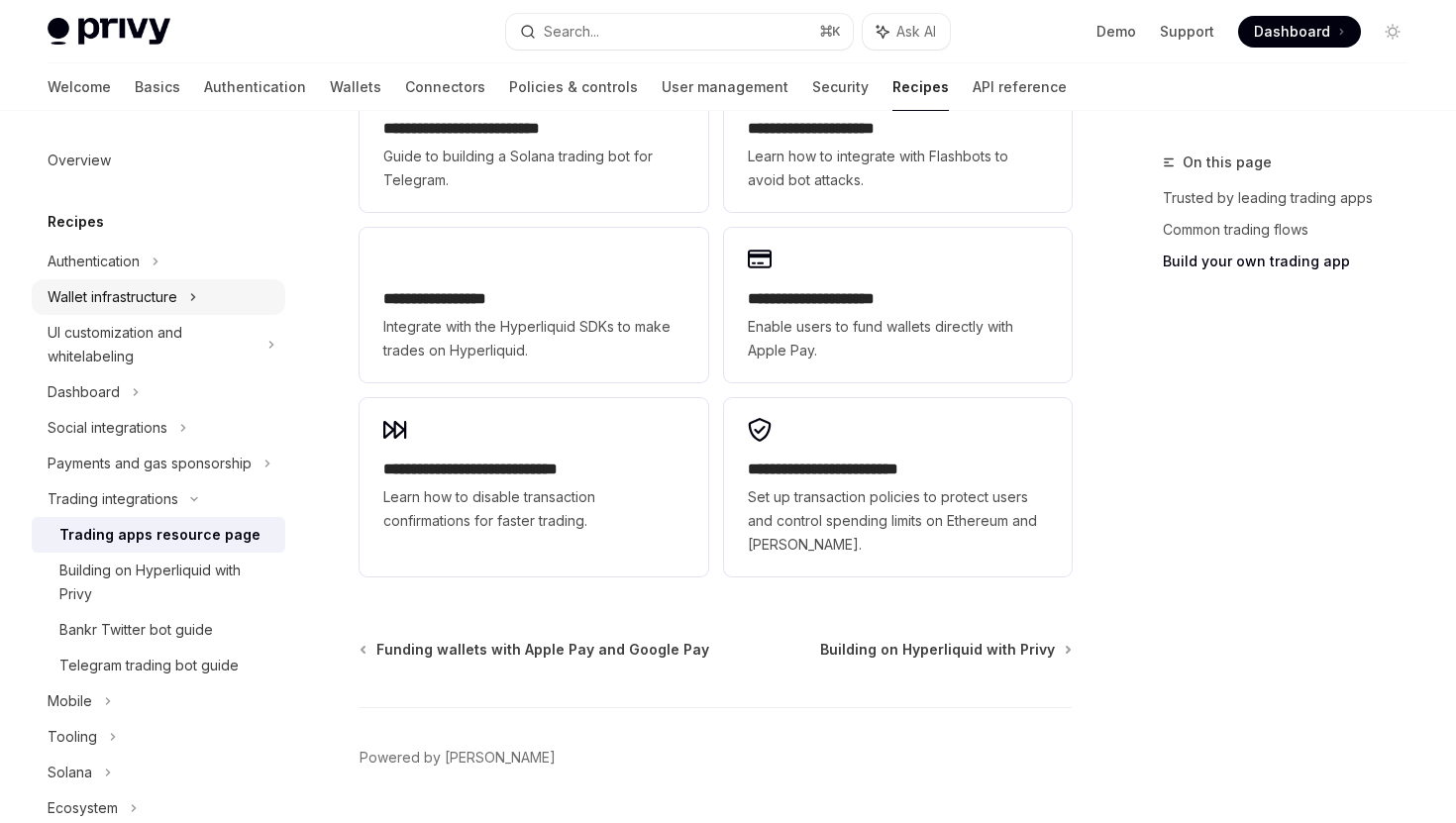 click on "Wallet infrastructure" at bounding box center [112, 297] 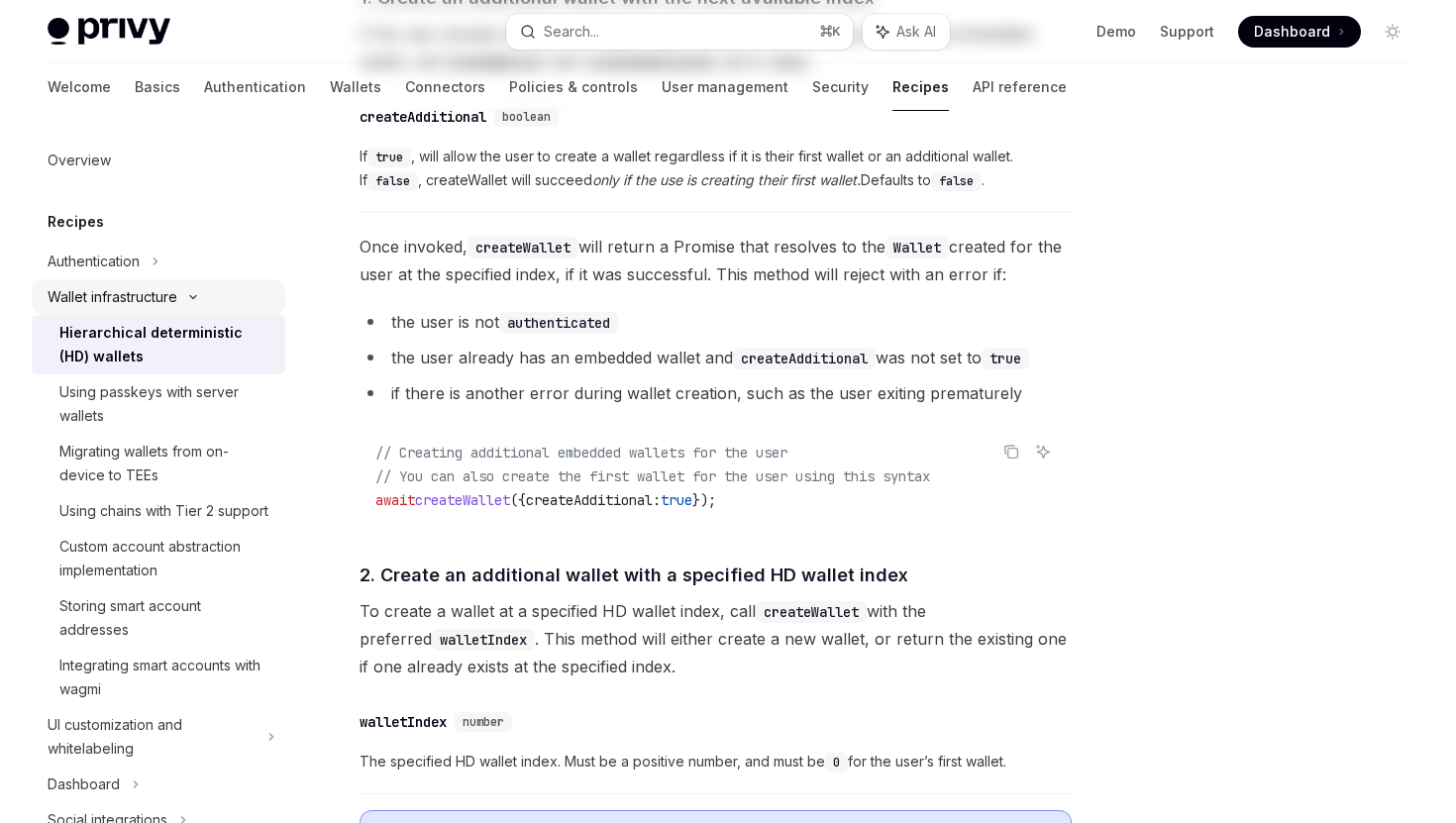 scroll, scrollTop: 0, scrollLeft: 0, axis: both 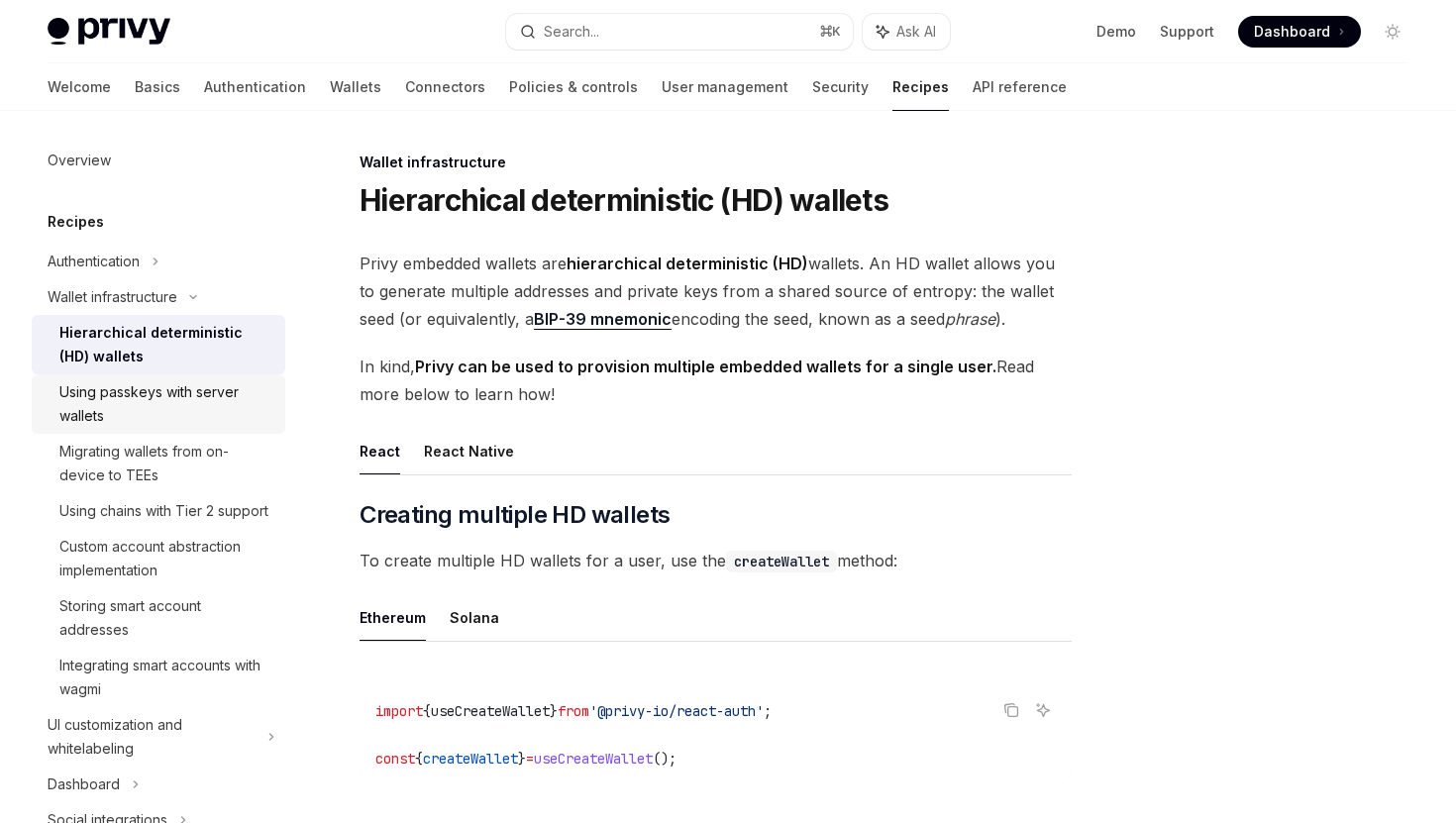 click on "Using passkeys with server wallets" at bounding box center [166, 404] 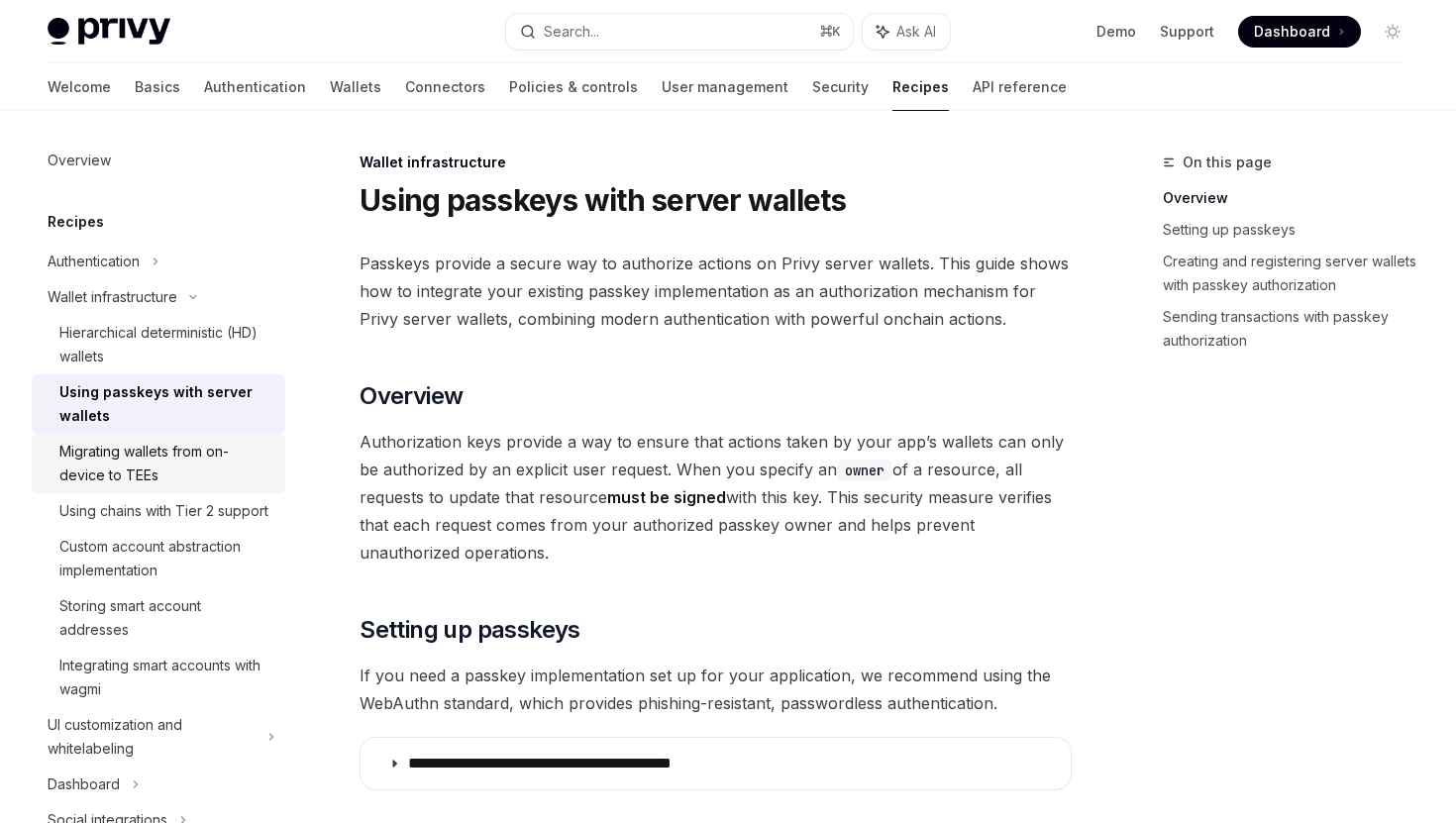 click on "Migrating wallets from on-device to TEEs" at bounding box center (166, 463) 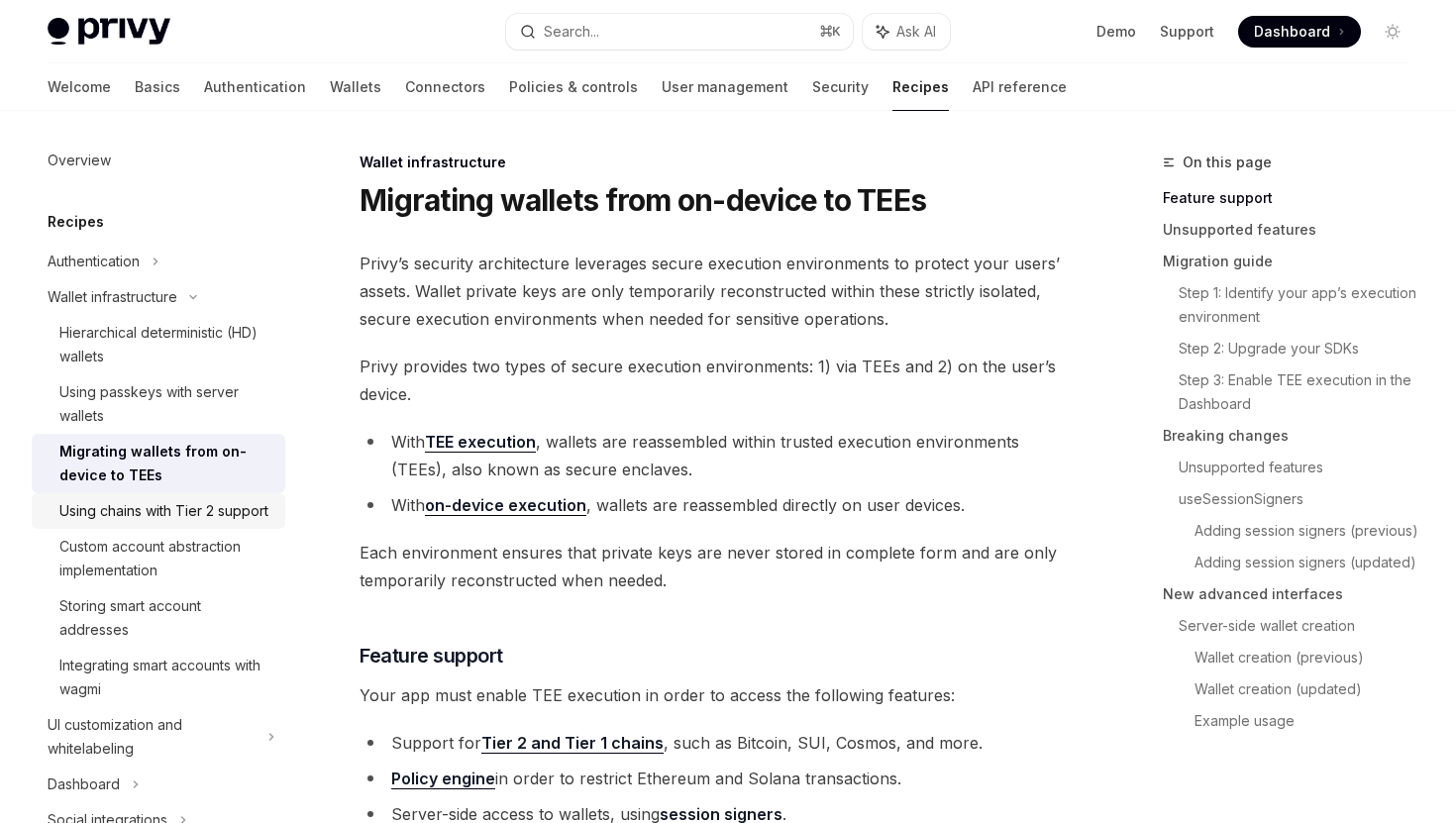 click on "Using chains with Tier 2 support" at bounding box center [163, 511] 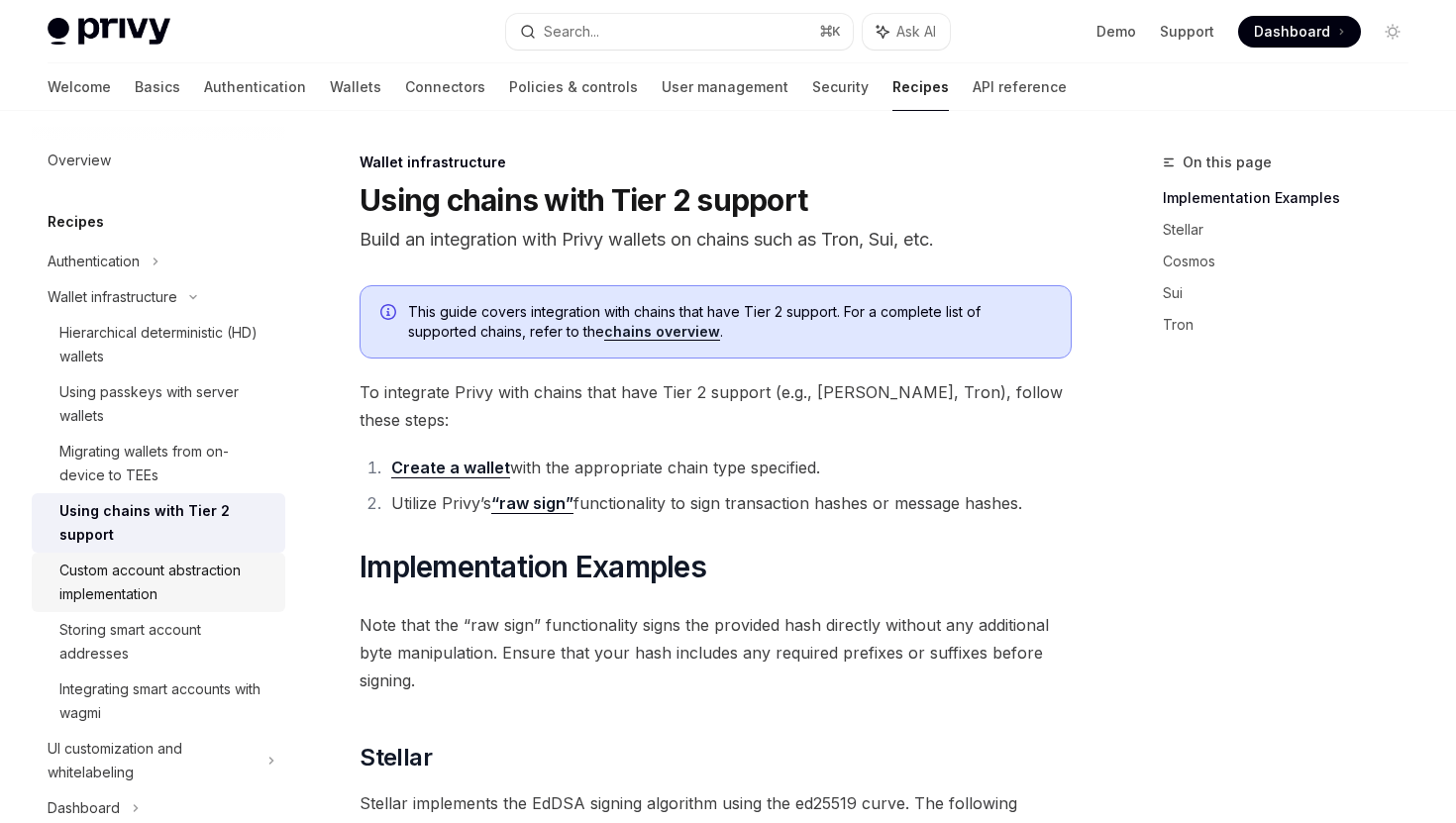click on "Custom account abstraction implementation" at bounding box center [166, 582] 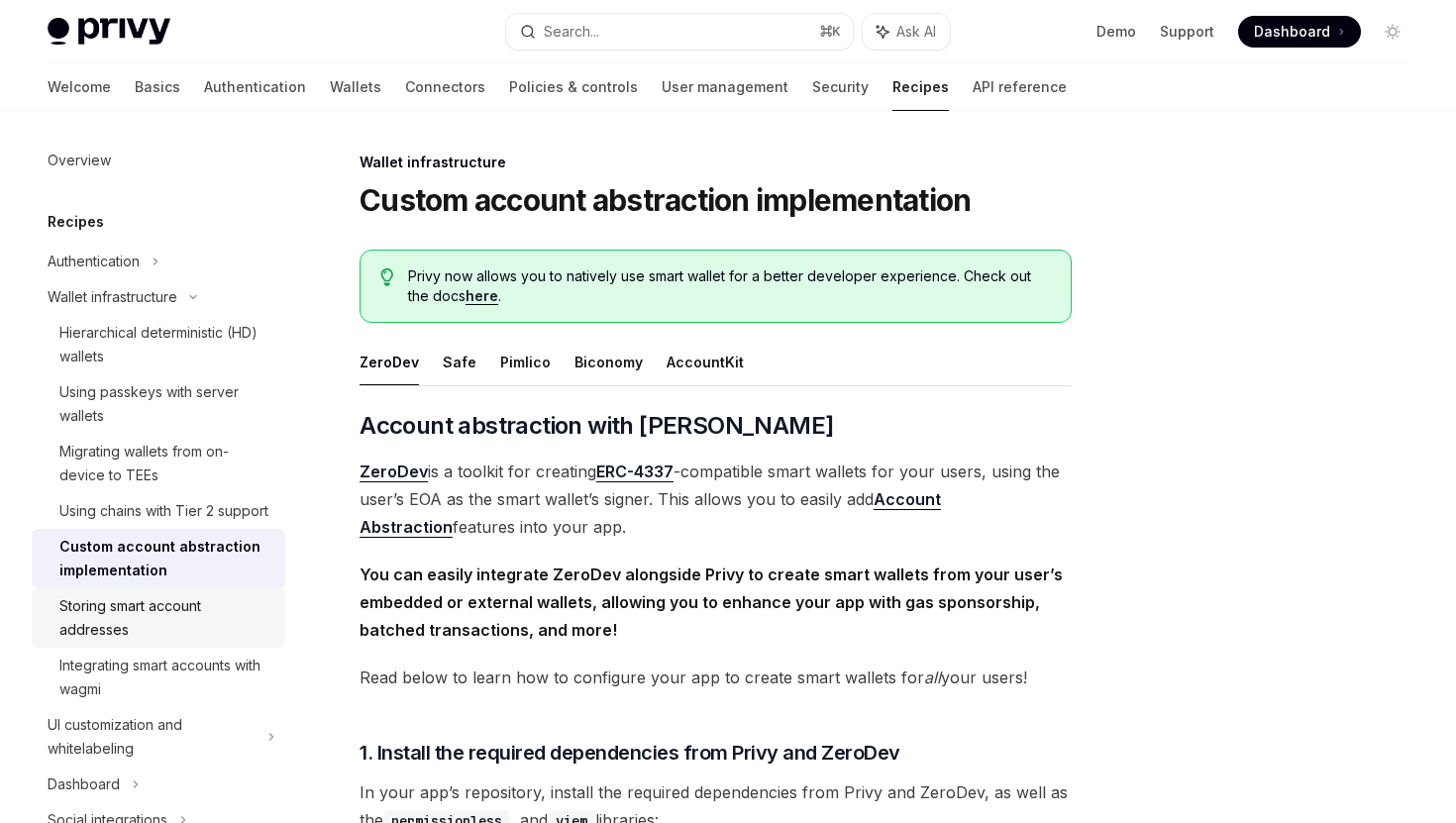 click on "Storing smart account addresses" at bounding box center [166, 618] 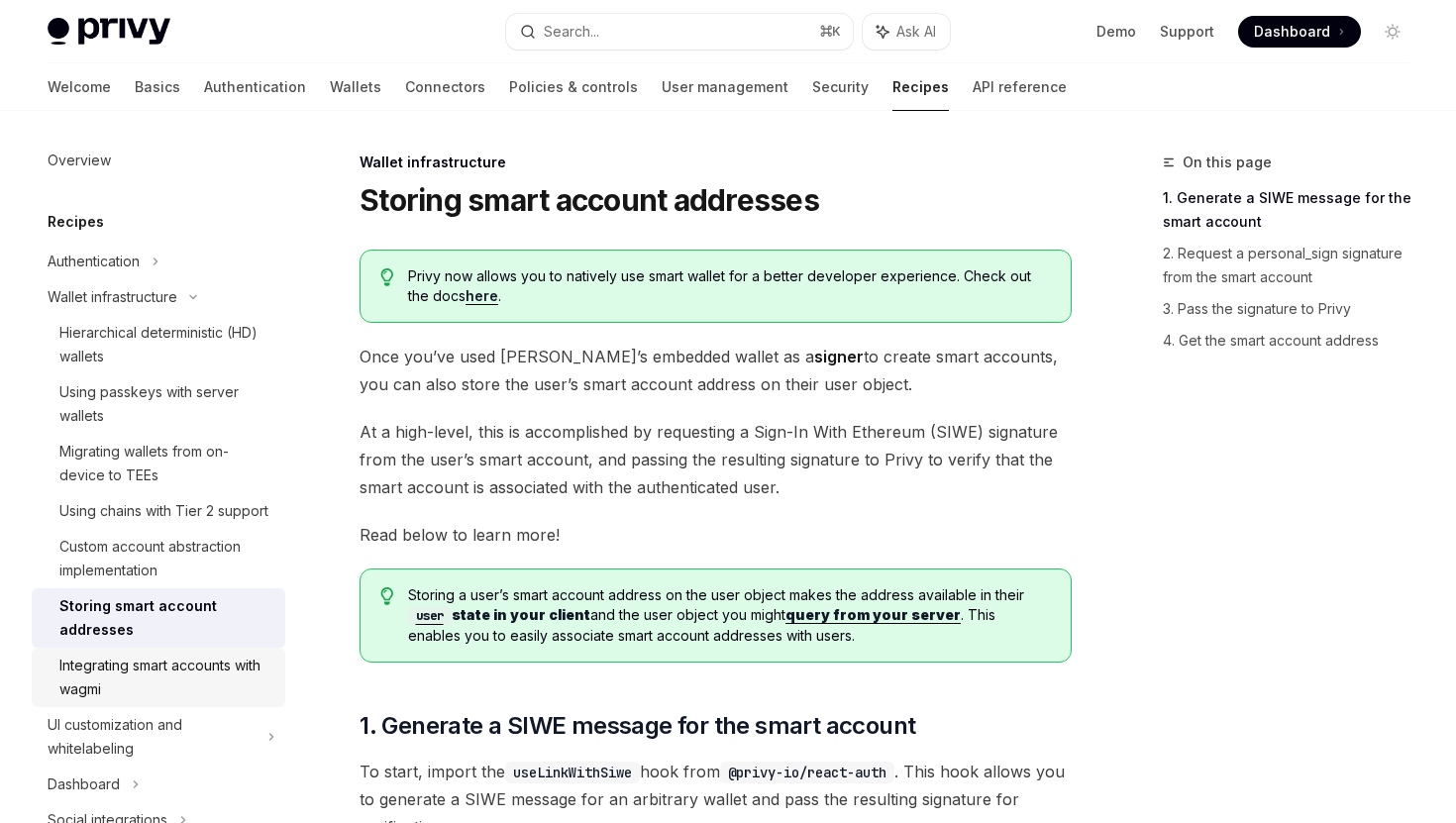 click on "Integrating smart accounts with wagmi" at bounding box center (166, 677) 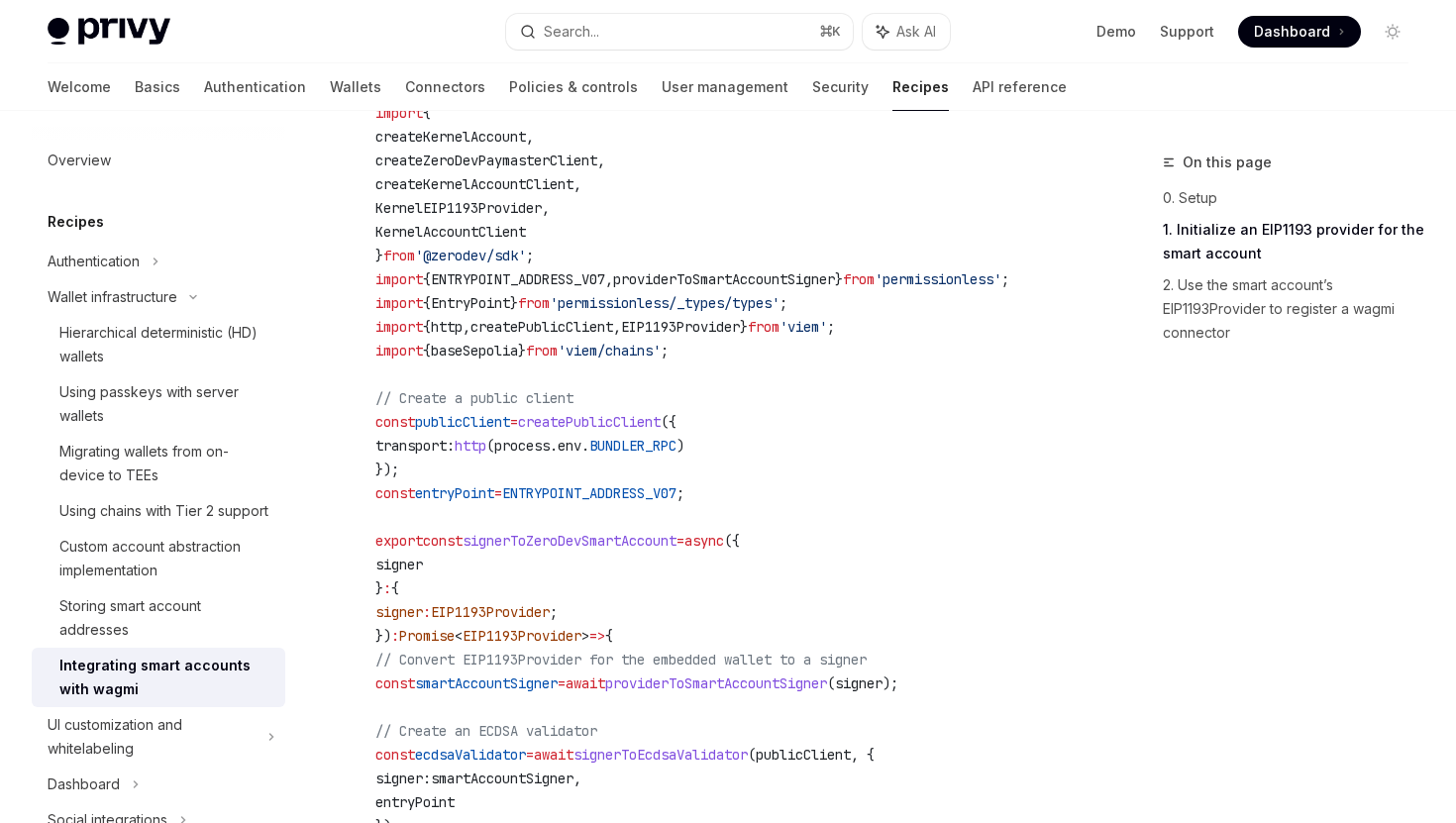scroll, scrollTop: 1006, scrollLeft: 0, axis: vertical 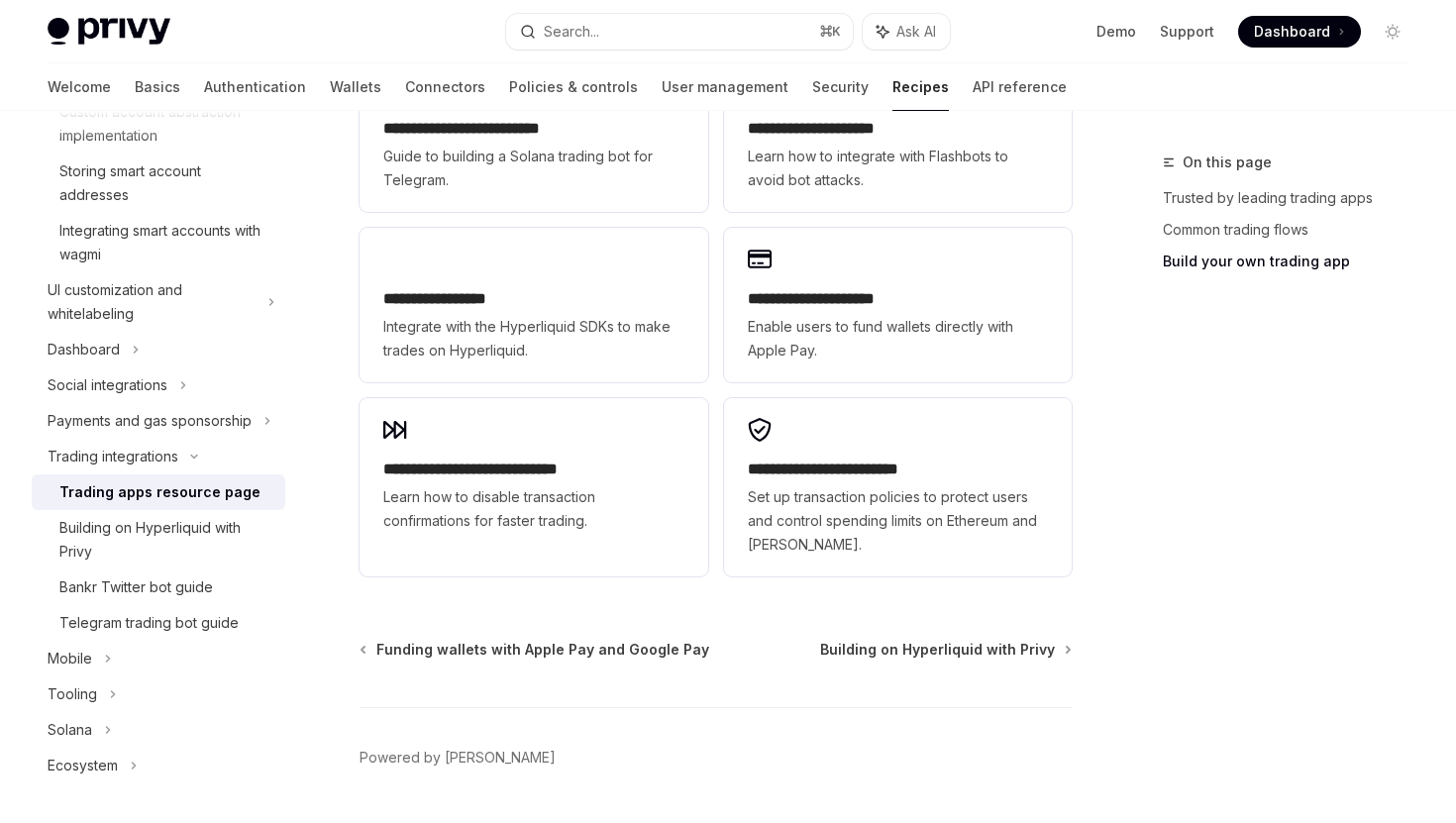 type on "*" 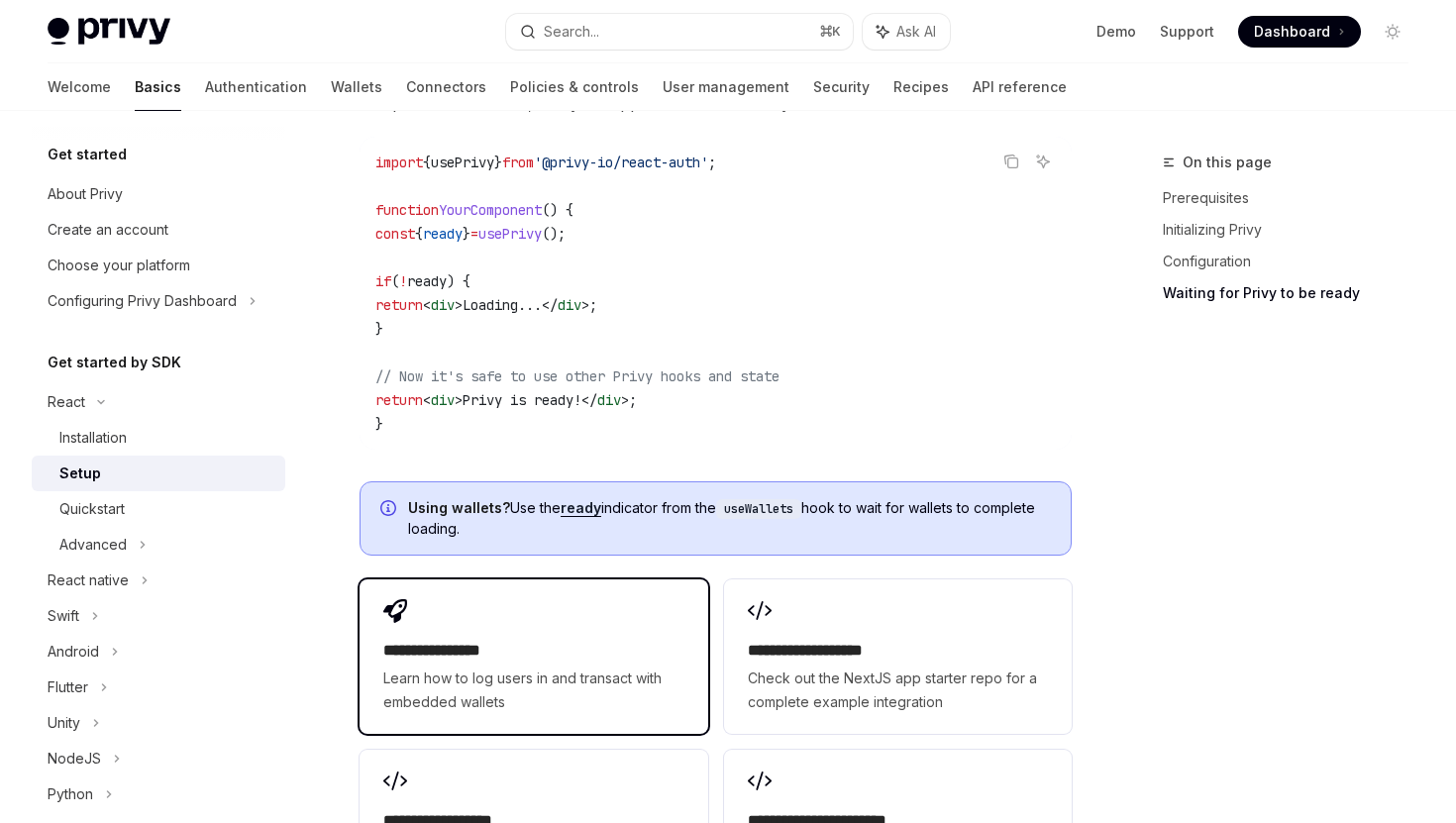 scroll, scrollTop: 2201, scrollLeft: 0, axis: vertical 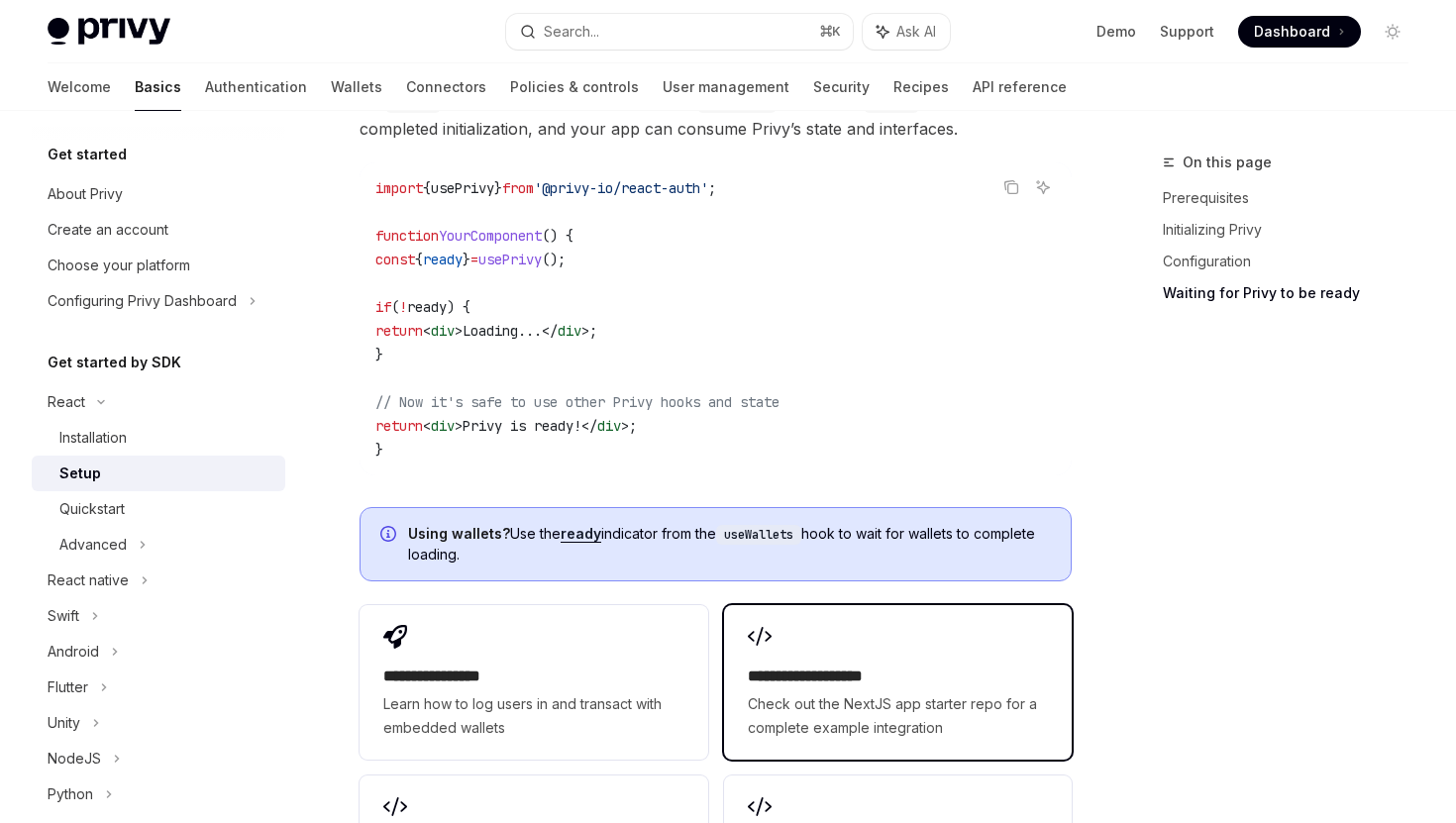 click on "**********" at bounding box center [897, 682] 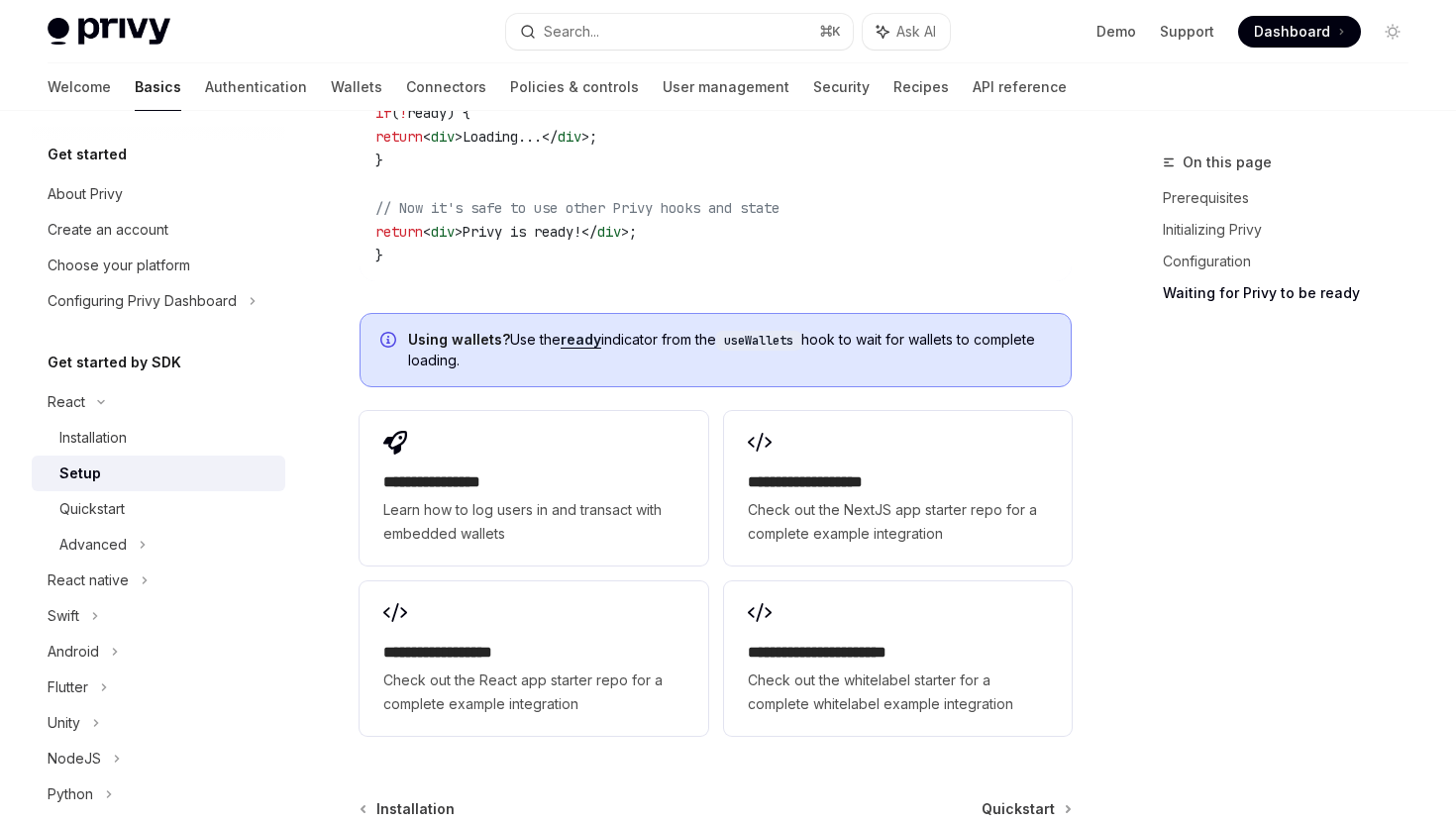 scroll, scrollTop: 2443, scrollLeft: 0, axis: vertical 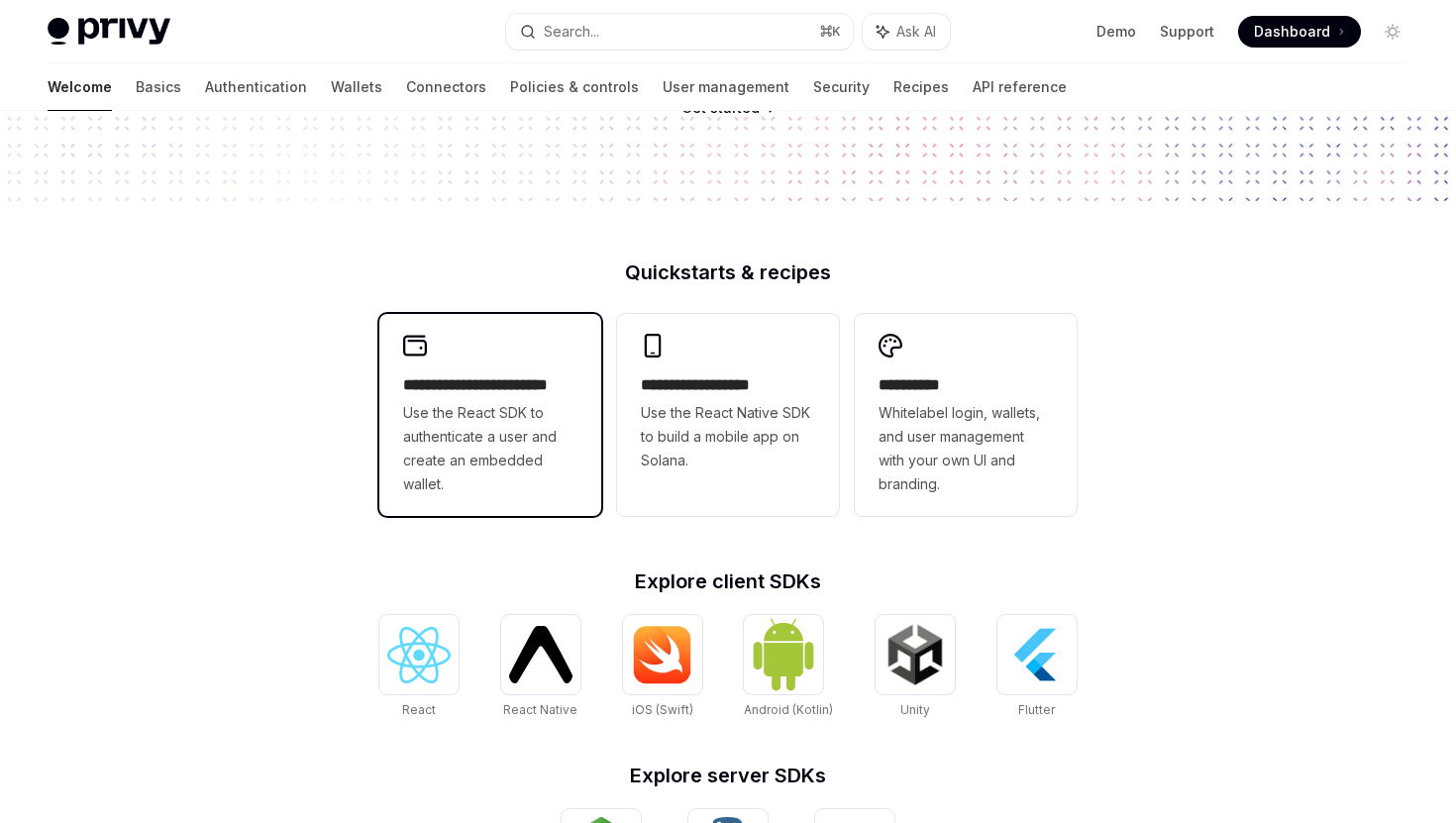 click on "**********" at bounding box center (490, 415) 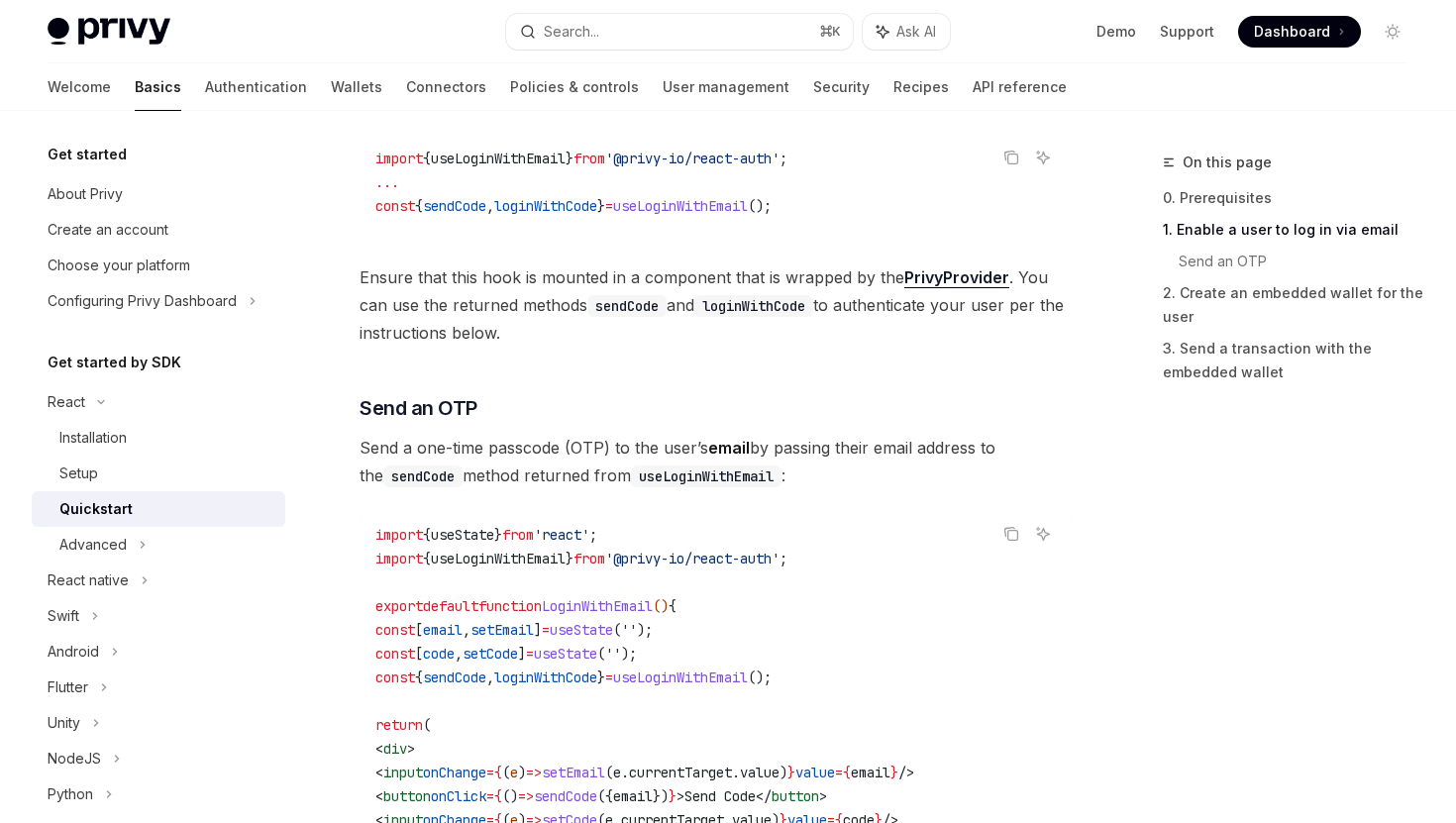 scroll, scrollTop: 562, scrollLeft: 0, axis: vertical 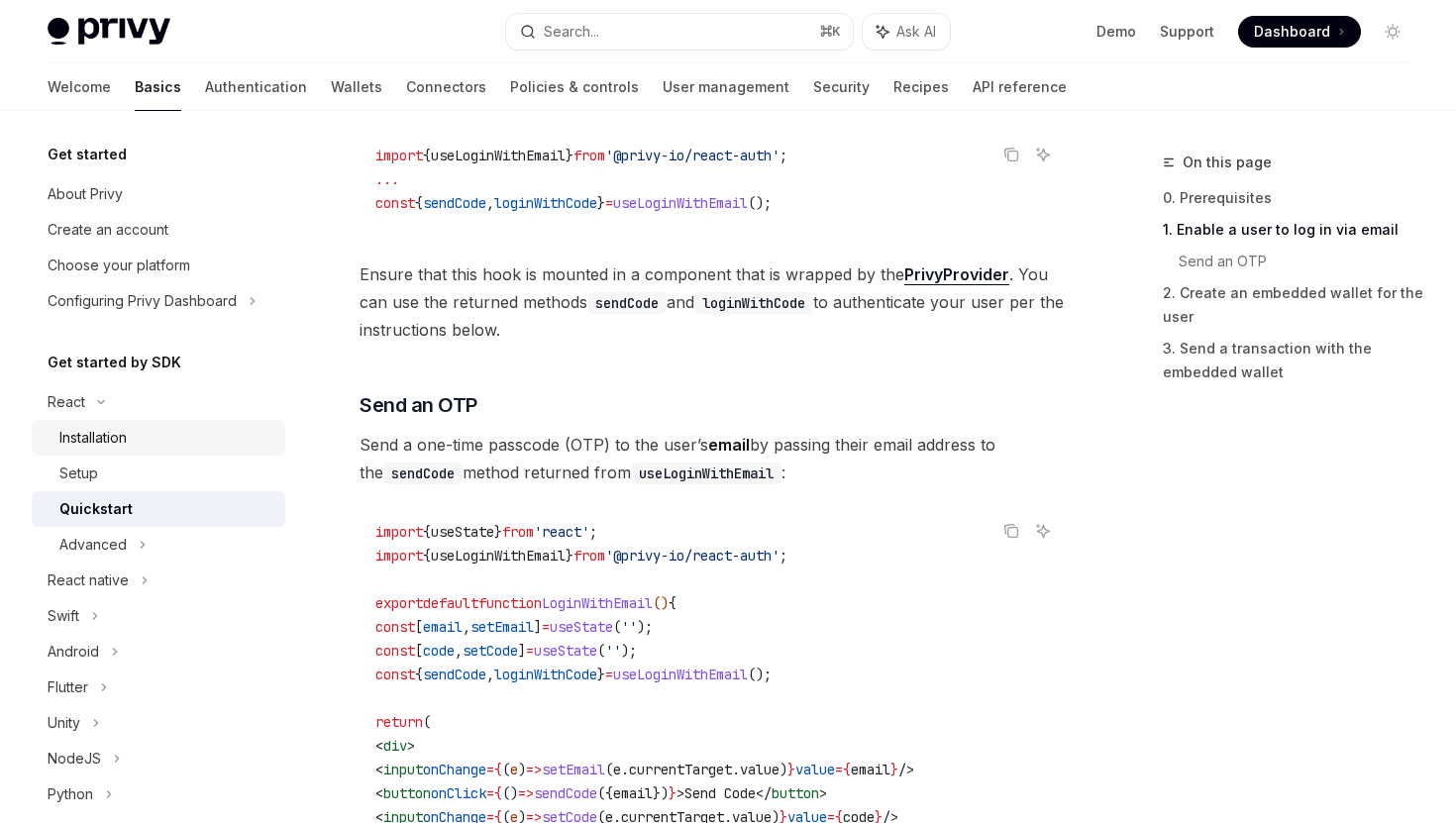 click on "Installation" at bounding box center [93, 438] 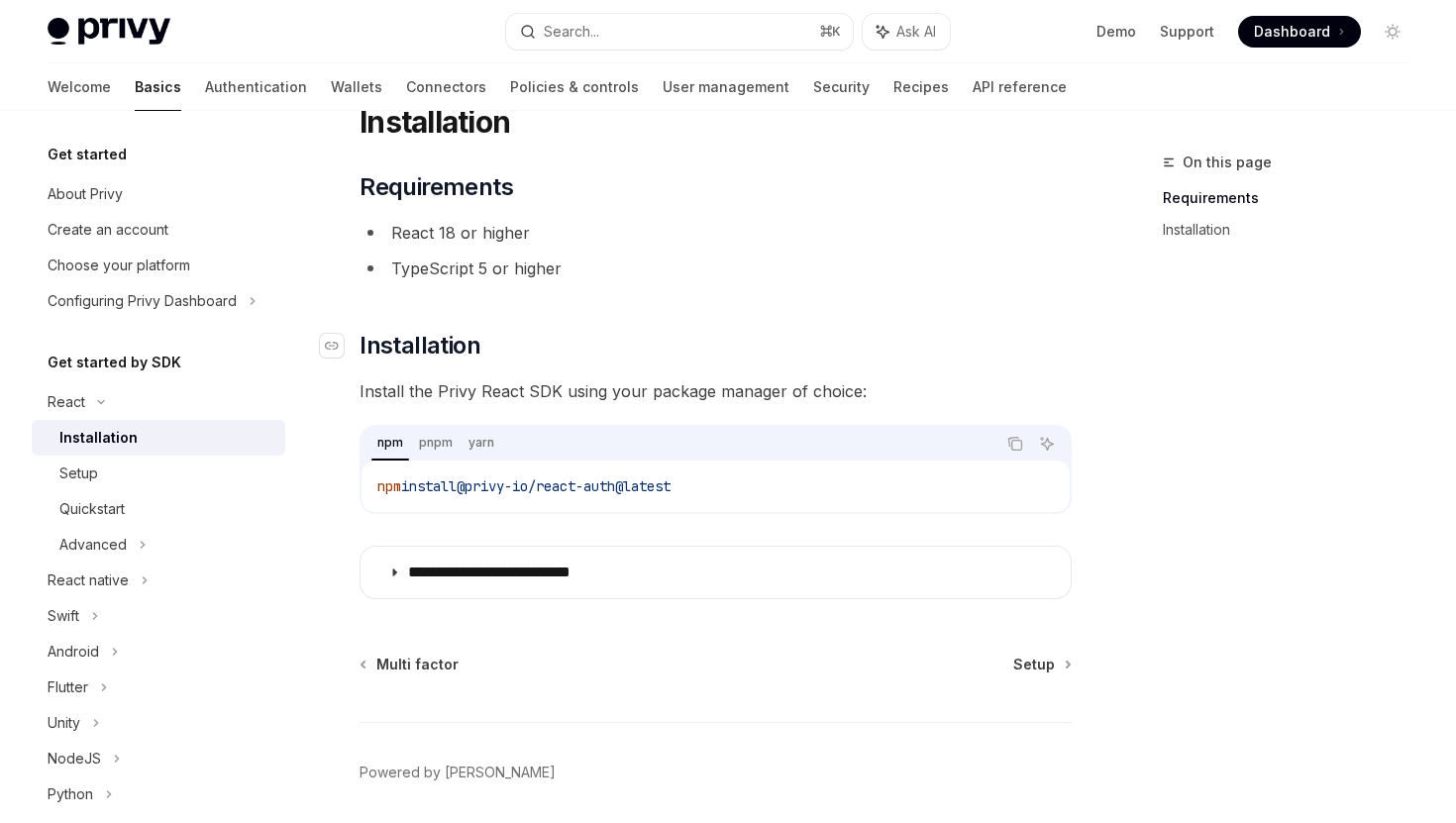scroll, scrollTop: 149, scrollLeft: 0, axis: vertical 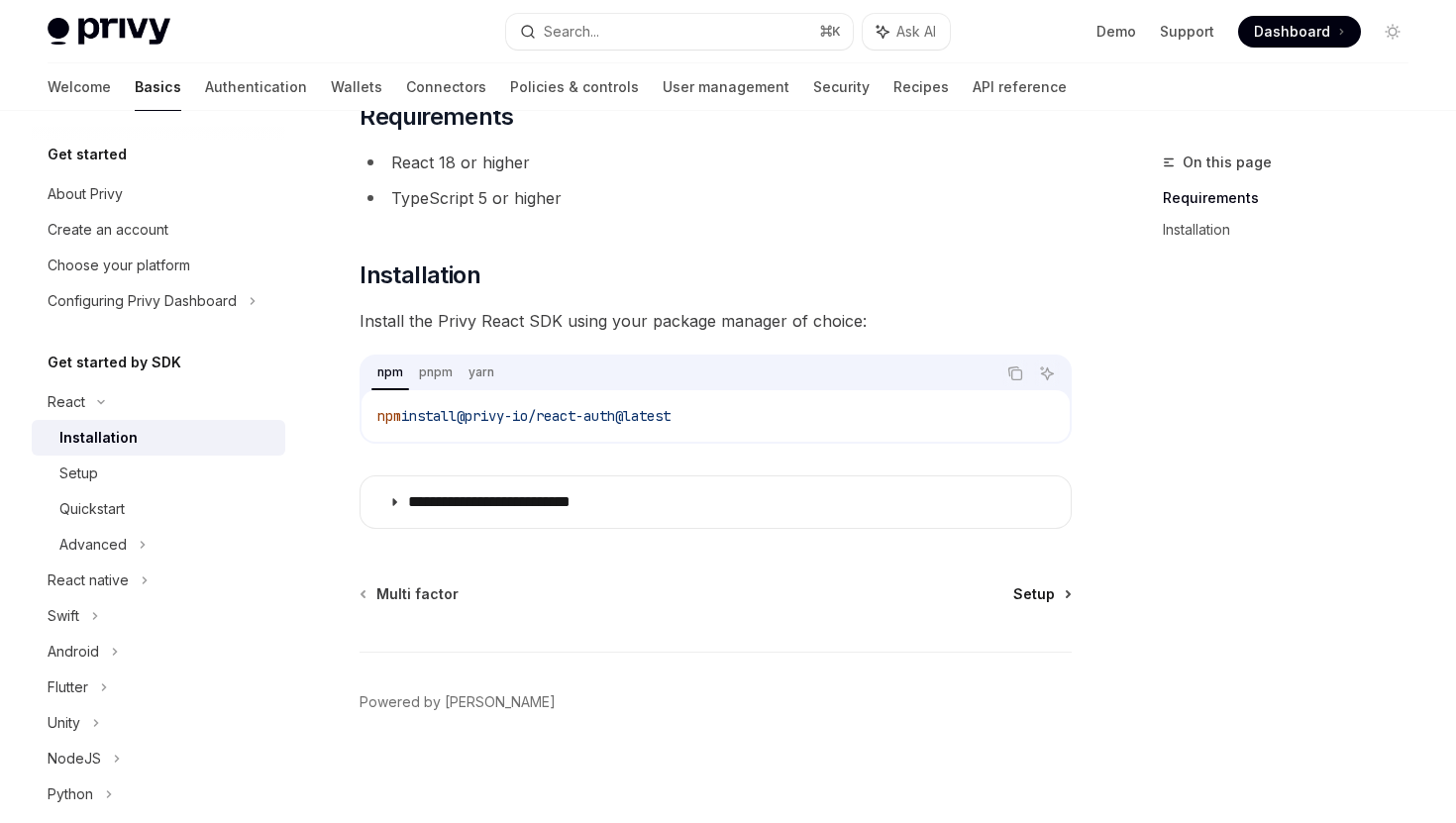 click on "Setup" at bounding box center (1034, 594) 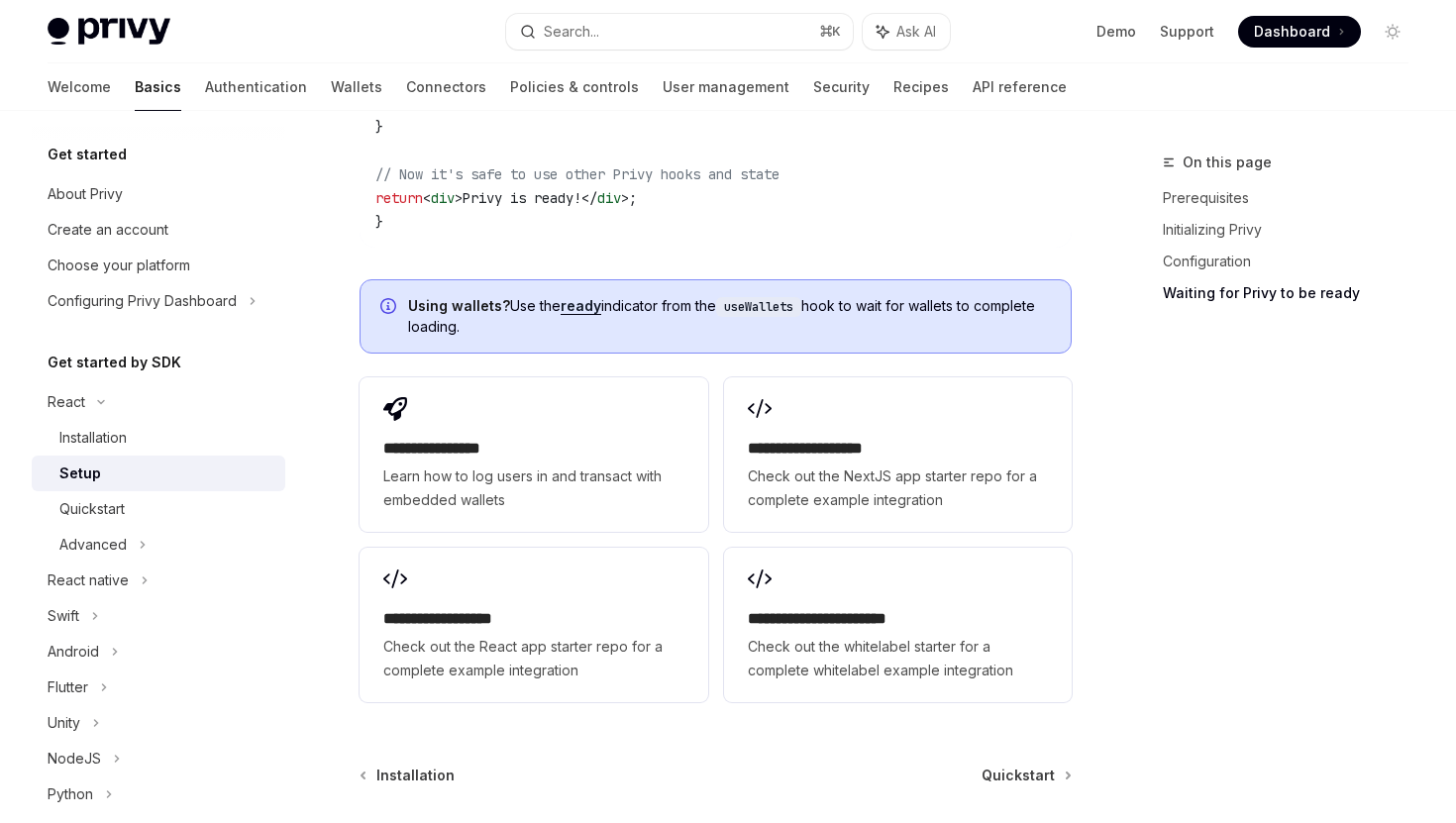 scroll, scrollTop: 2431, scrollLeft: 0, axis: vertical 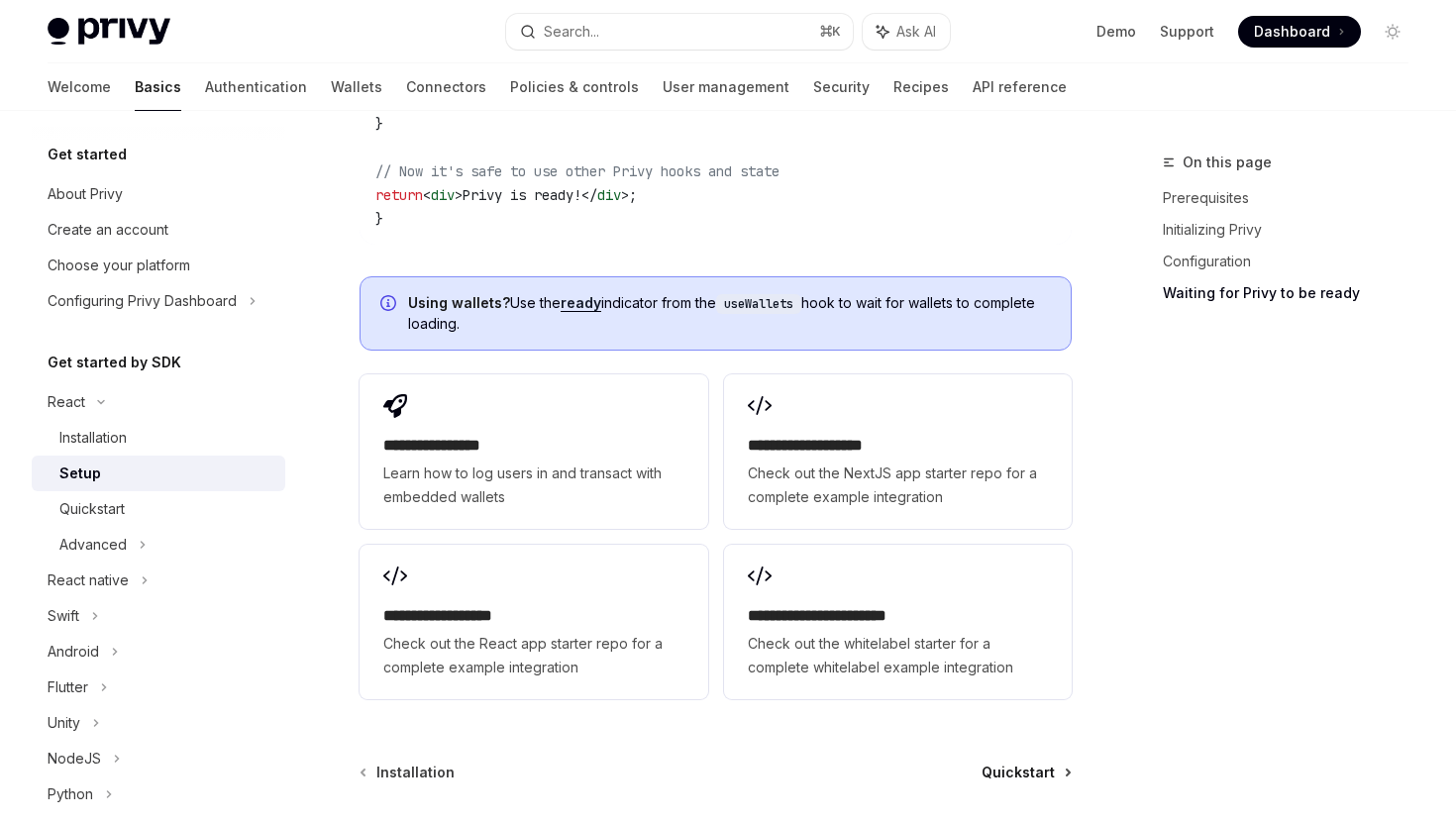 click on "Quickstart" at bounding box center (1018, 772) 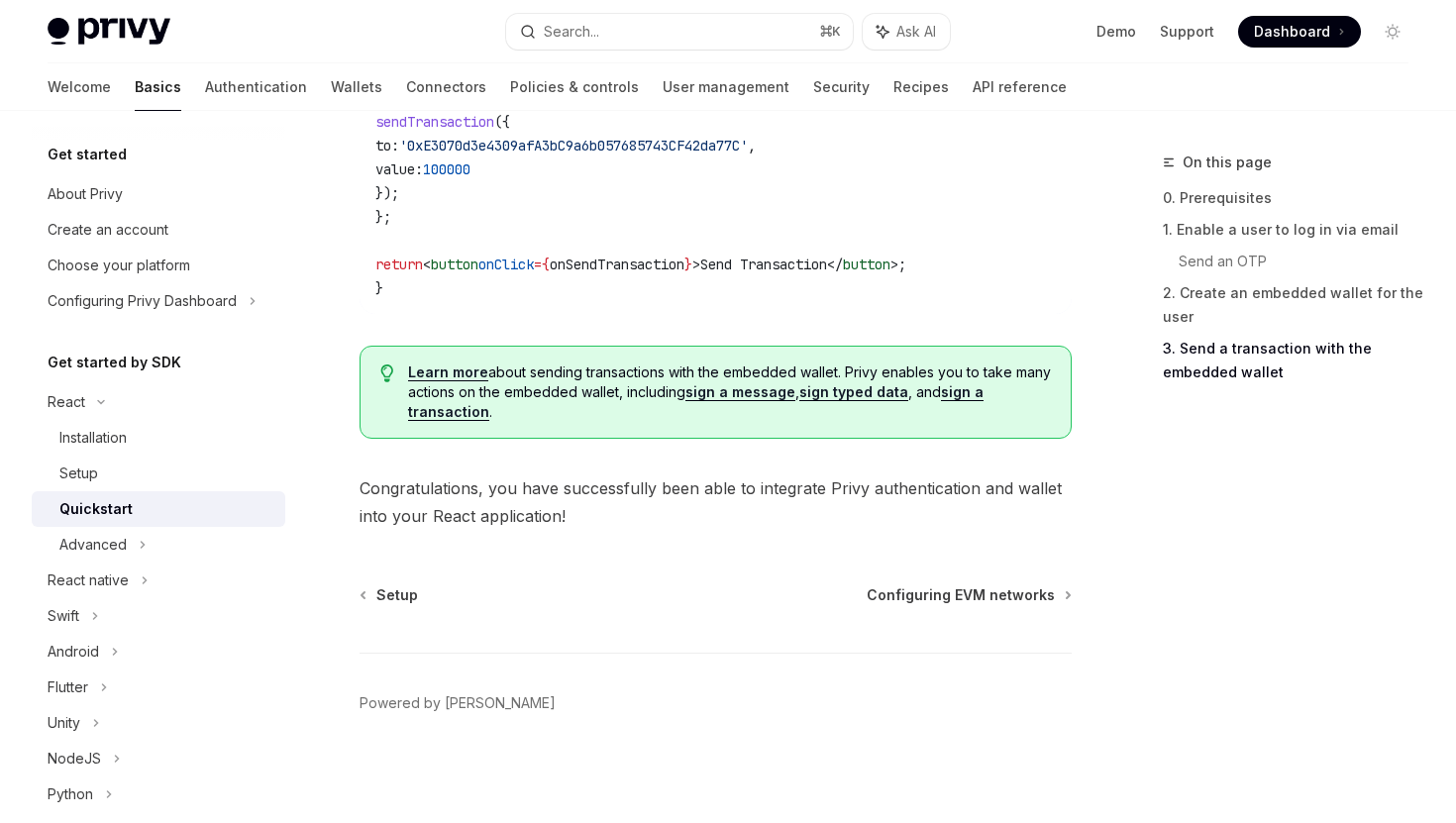 scroll, scrollTop: 2050, scrollLeft: 0, axis: vertical 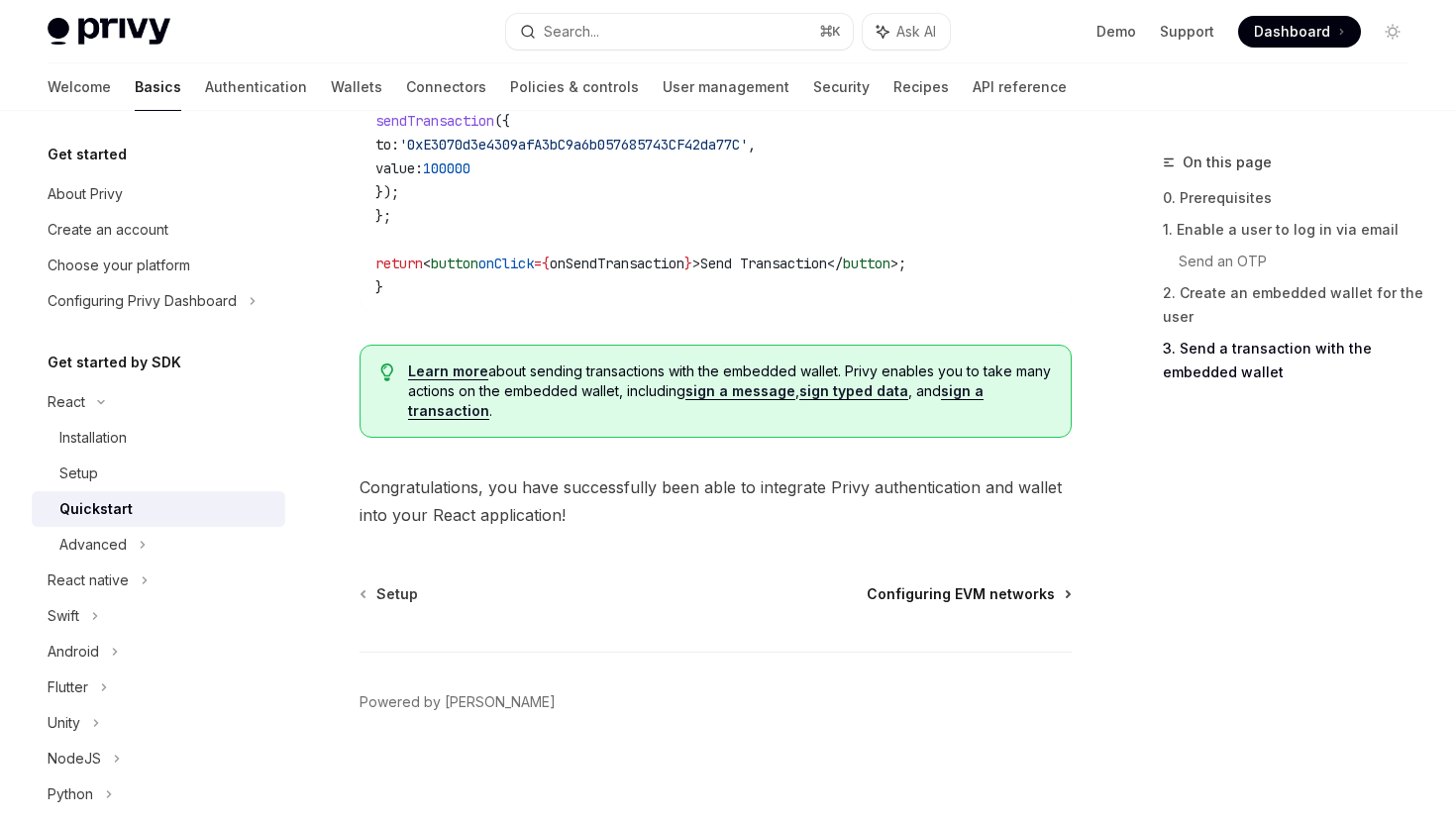 click on "Configuring EVM networks" at bounding box center (961, 594) 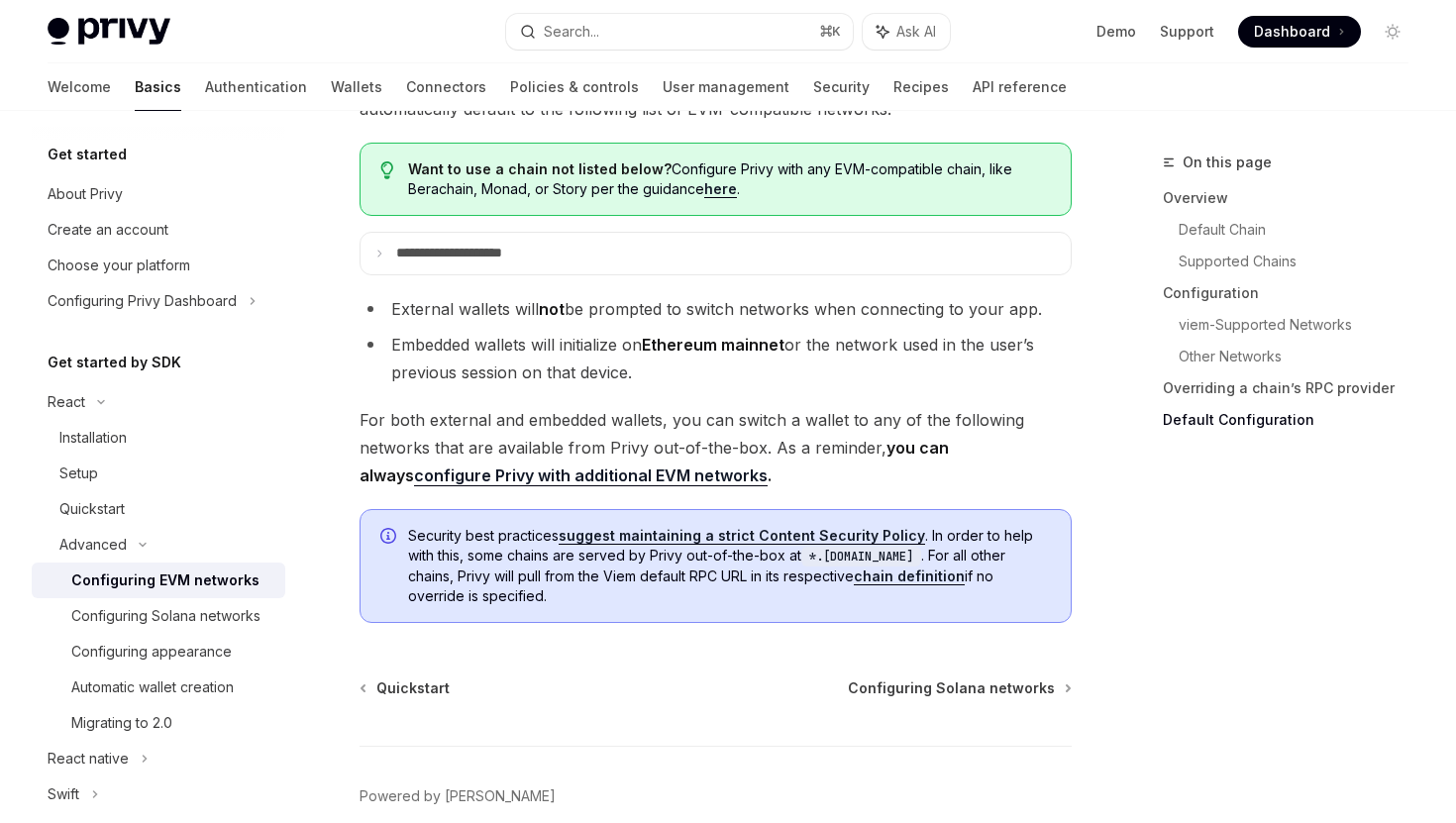 scroll, scrollTop: 5144, scrollLeft: 0, axis: vertical 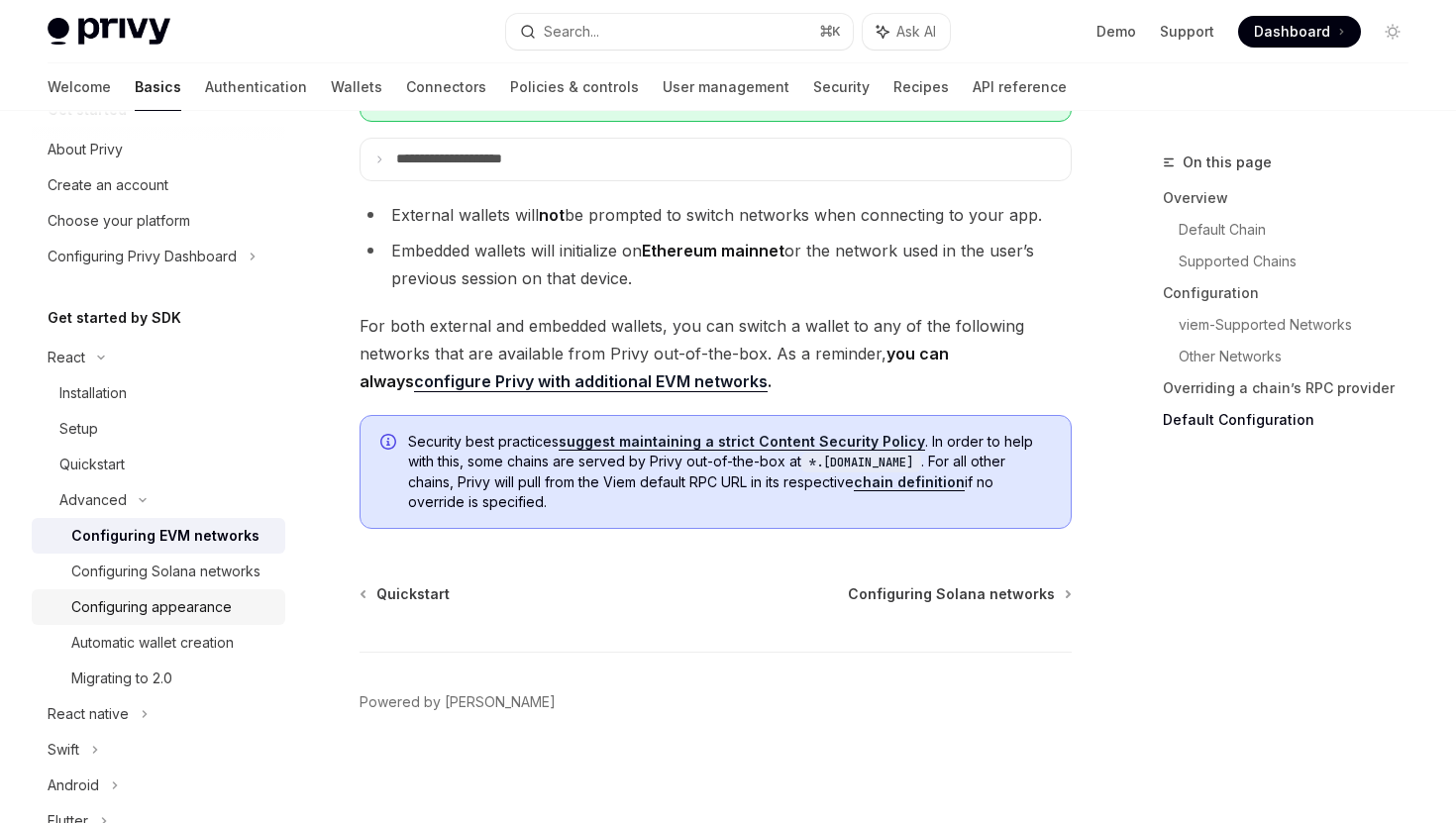 click on "Configuring appearance" at bounding box center (152, 607) 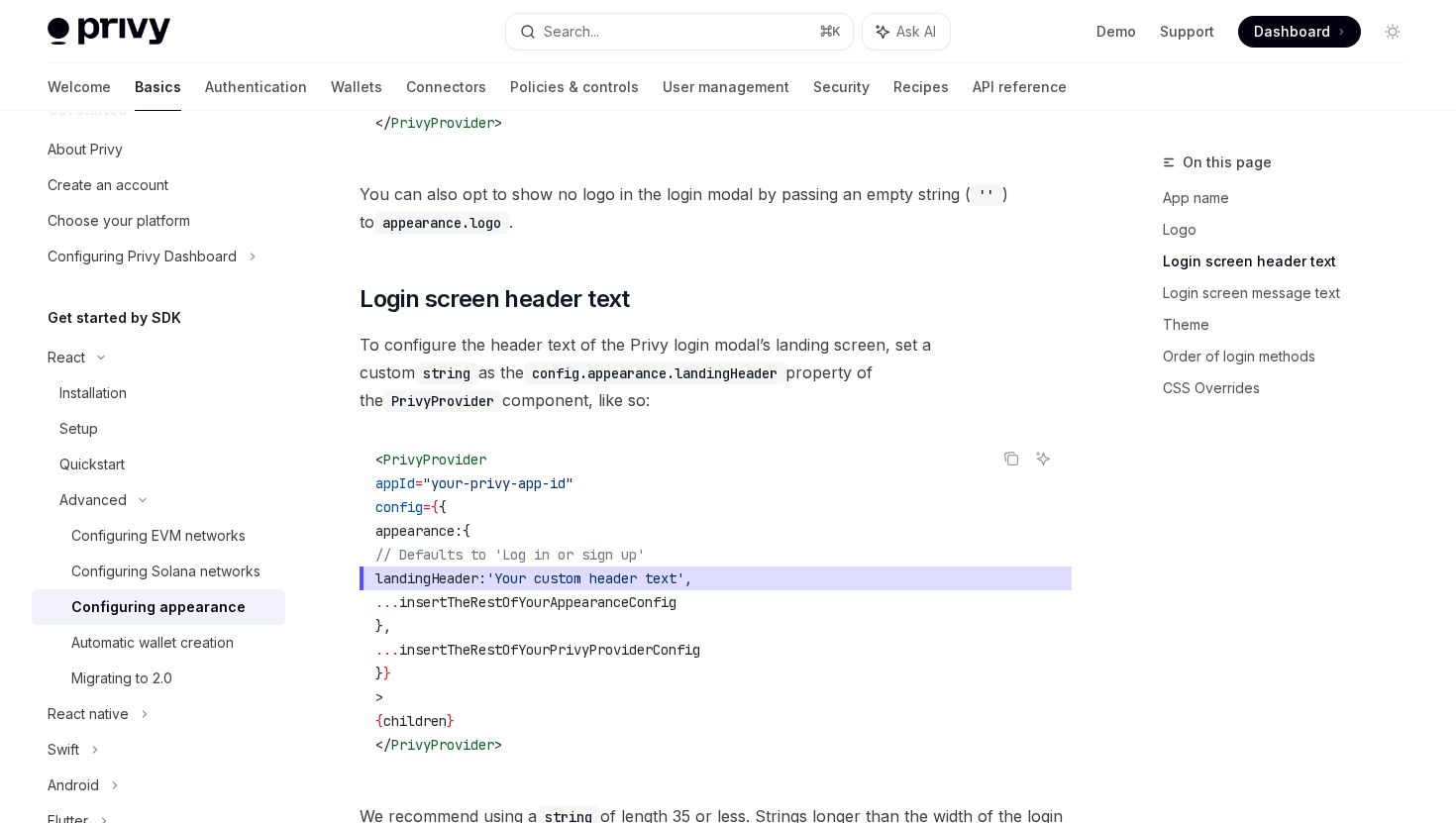 scroll, scrollTop: 1672, scrollLeft: 0, axis: vertical 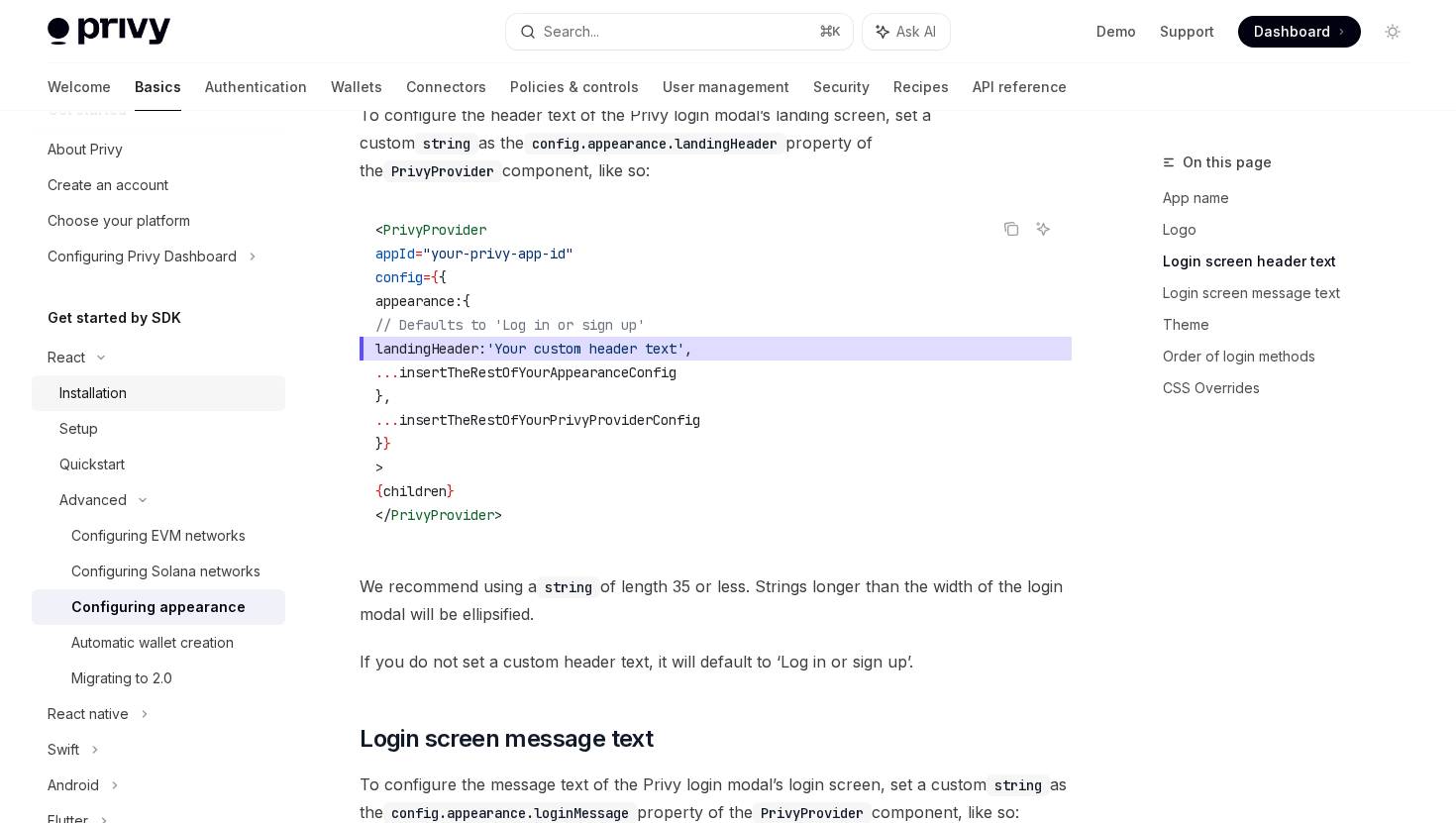 click on "Installation" at bounding box center [93, 393] 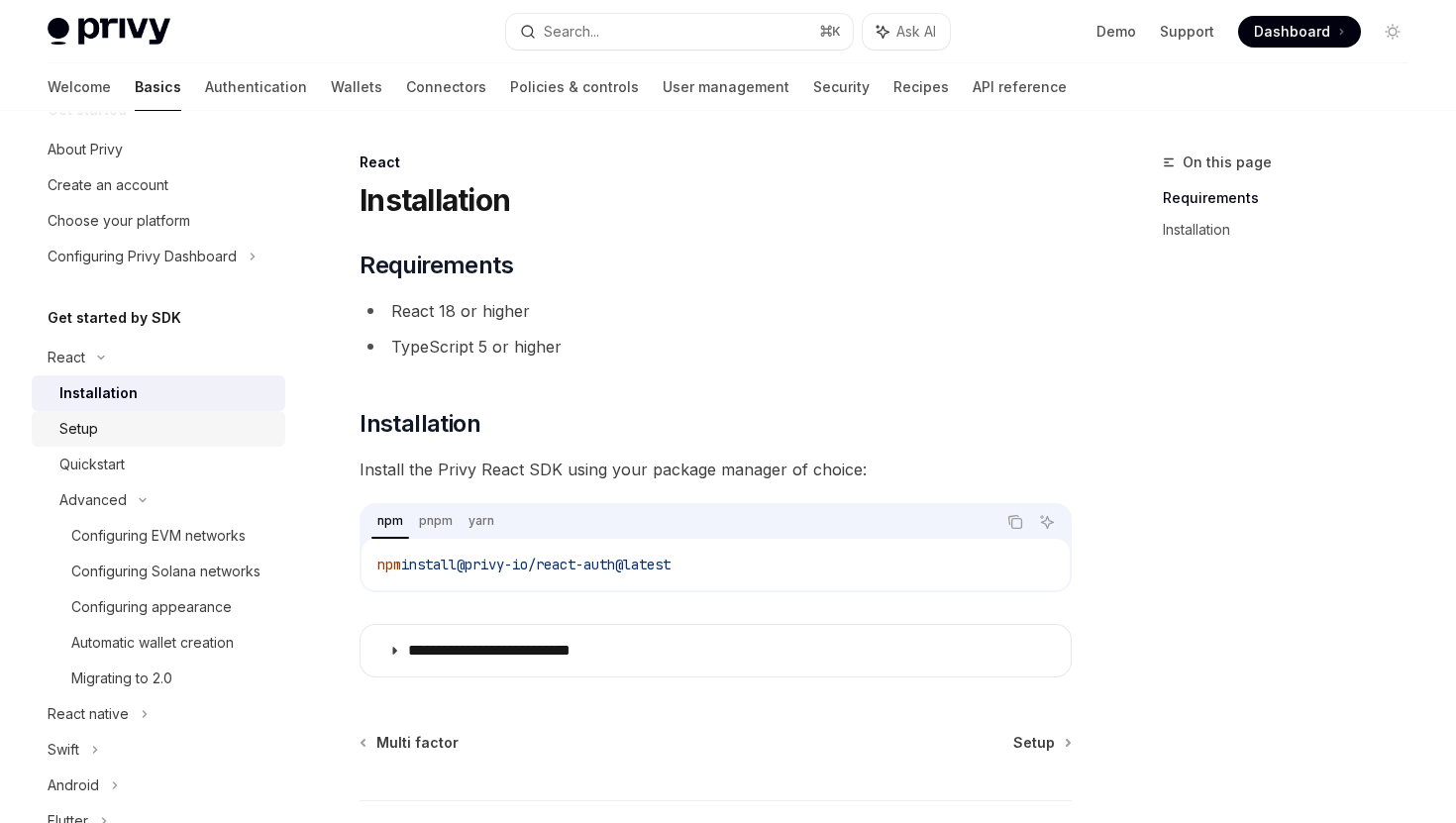 click on "Setup" at bounding box center (166, 429) 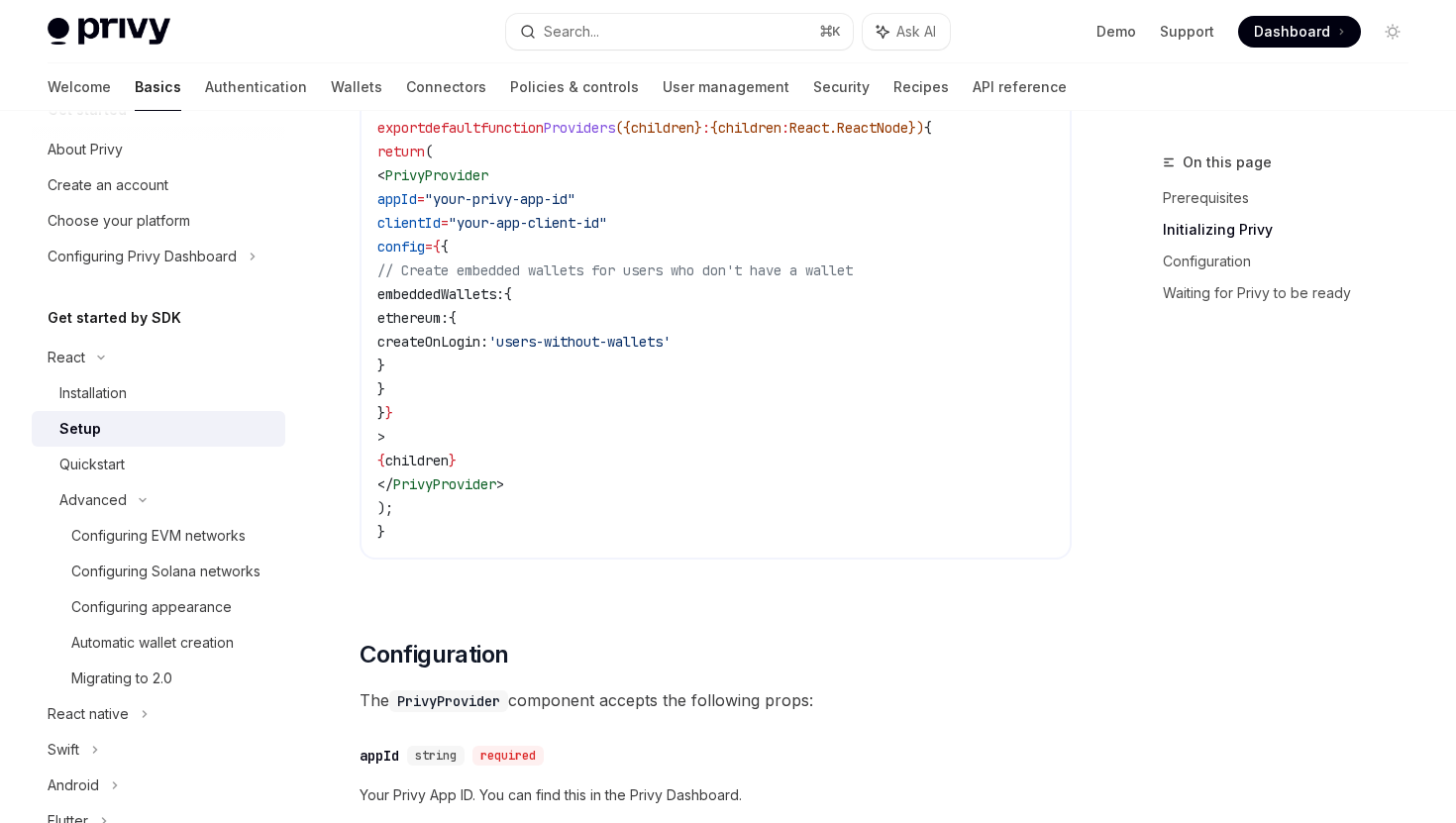 scroll, scrollTop: 832, scrollLeft: 0, axis: vertical 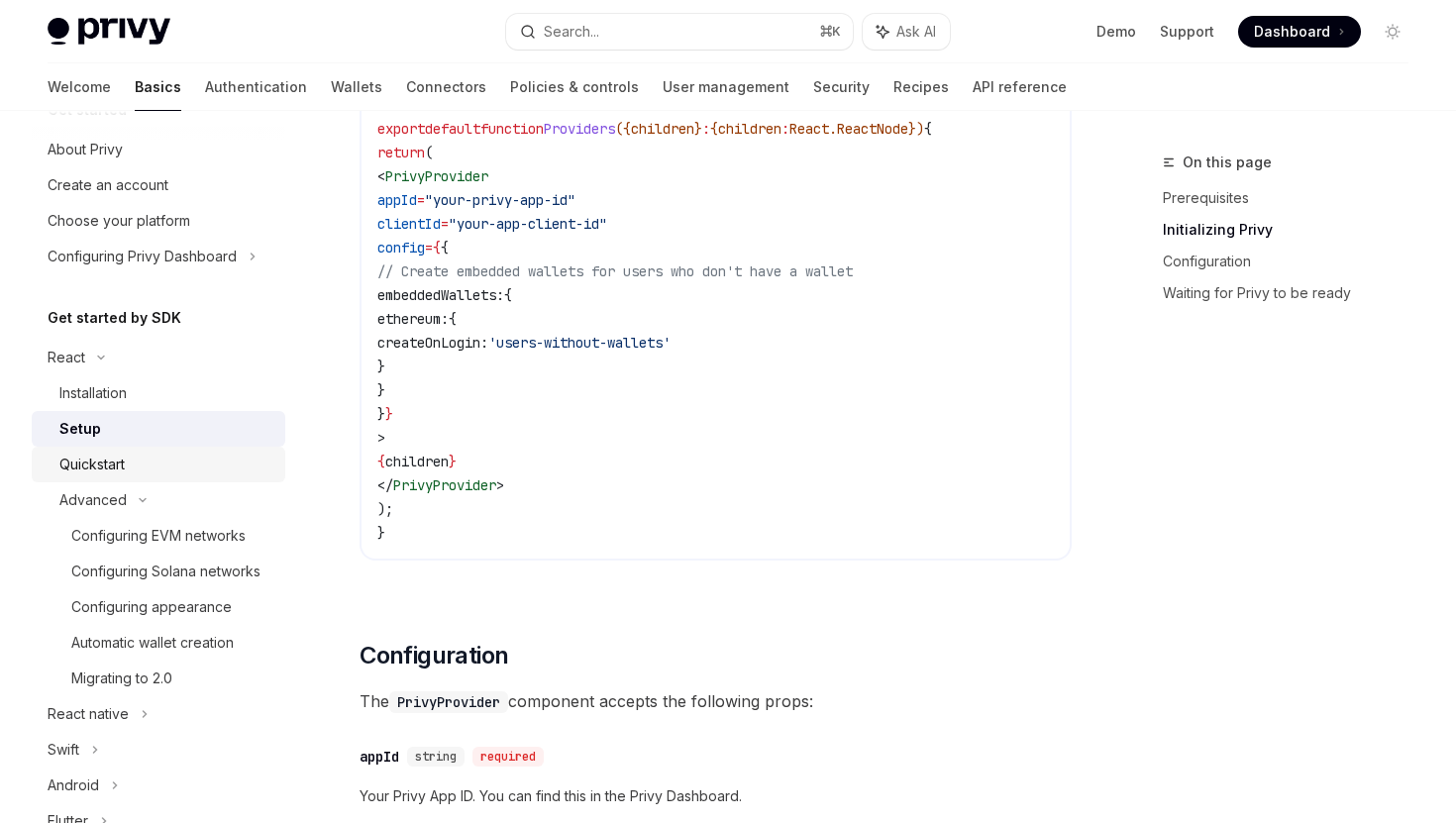 click on "Quickstart" at bounding box center (166, 464) 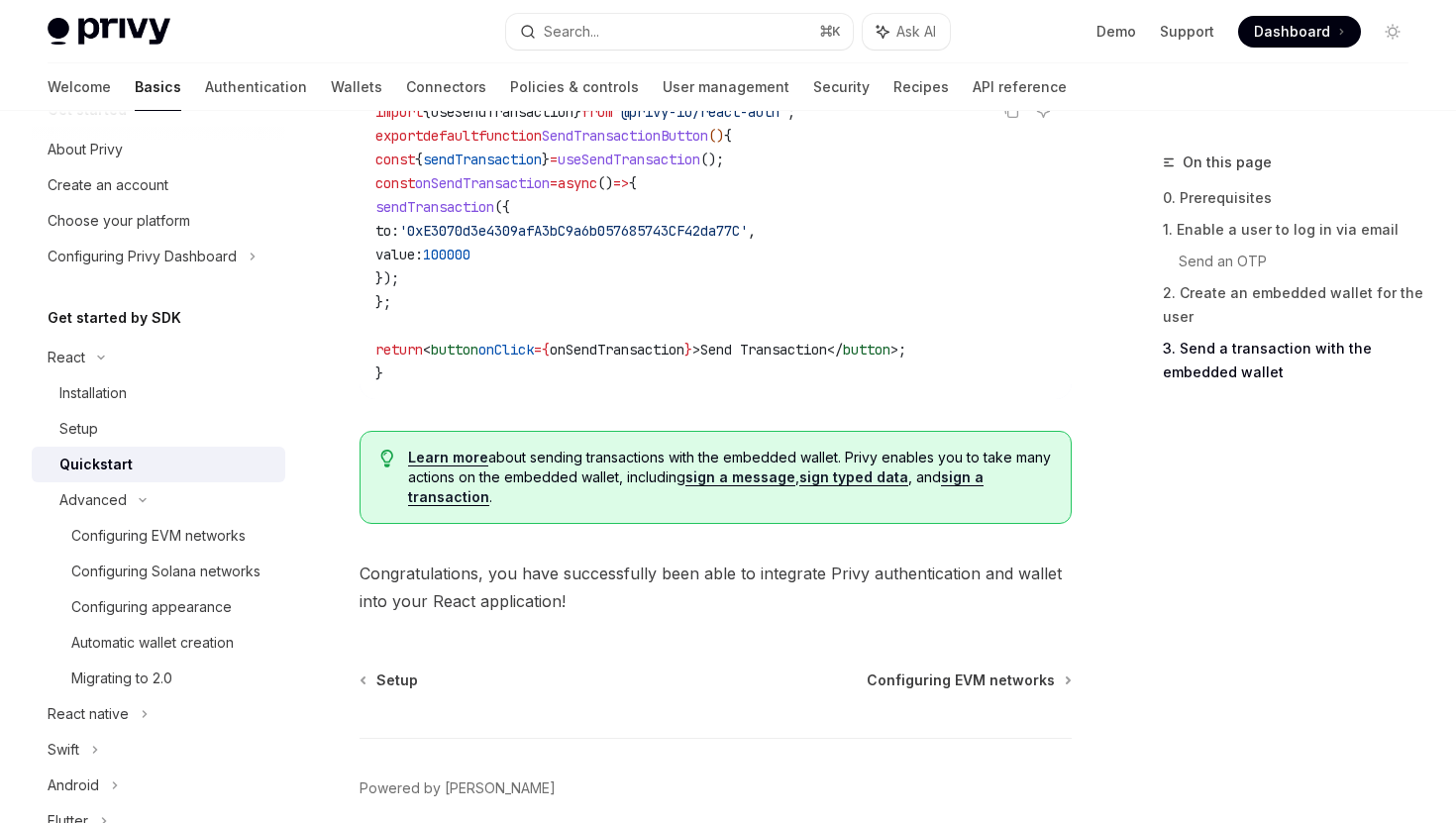 scroll, scrollTop: 1971, scrollLeft: 0, axis: vertical 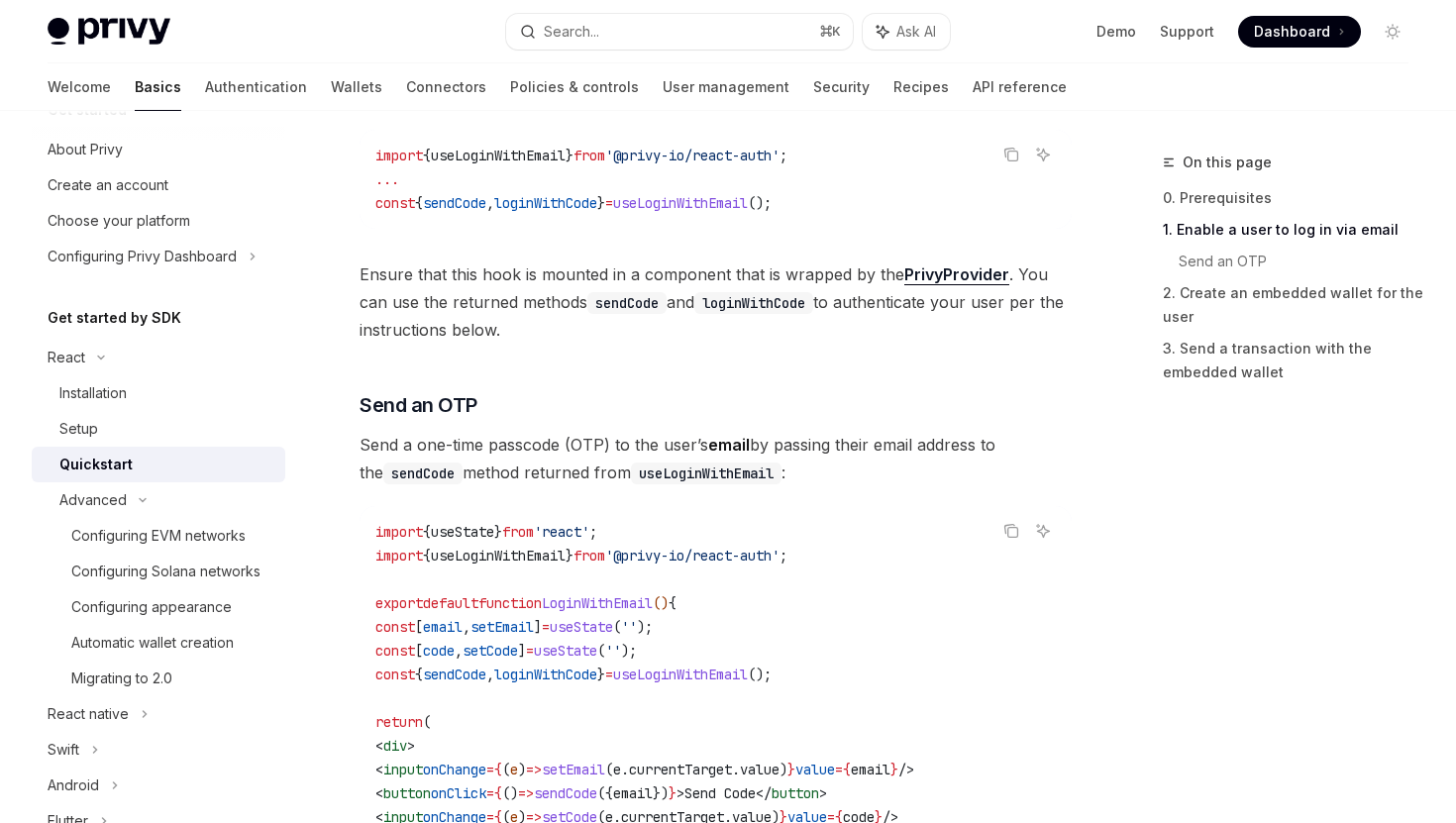 type on "*" 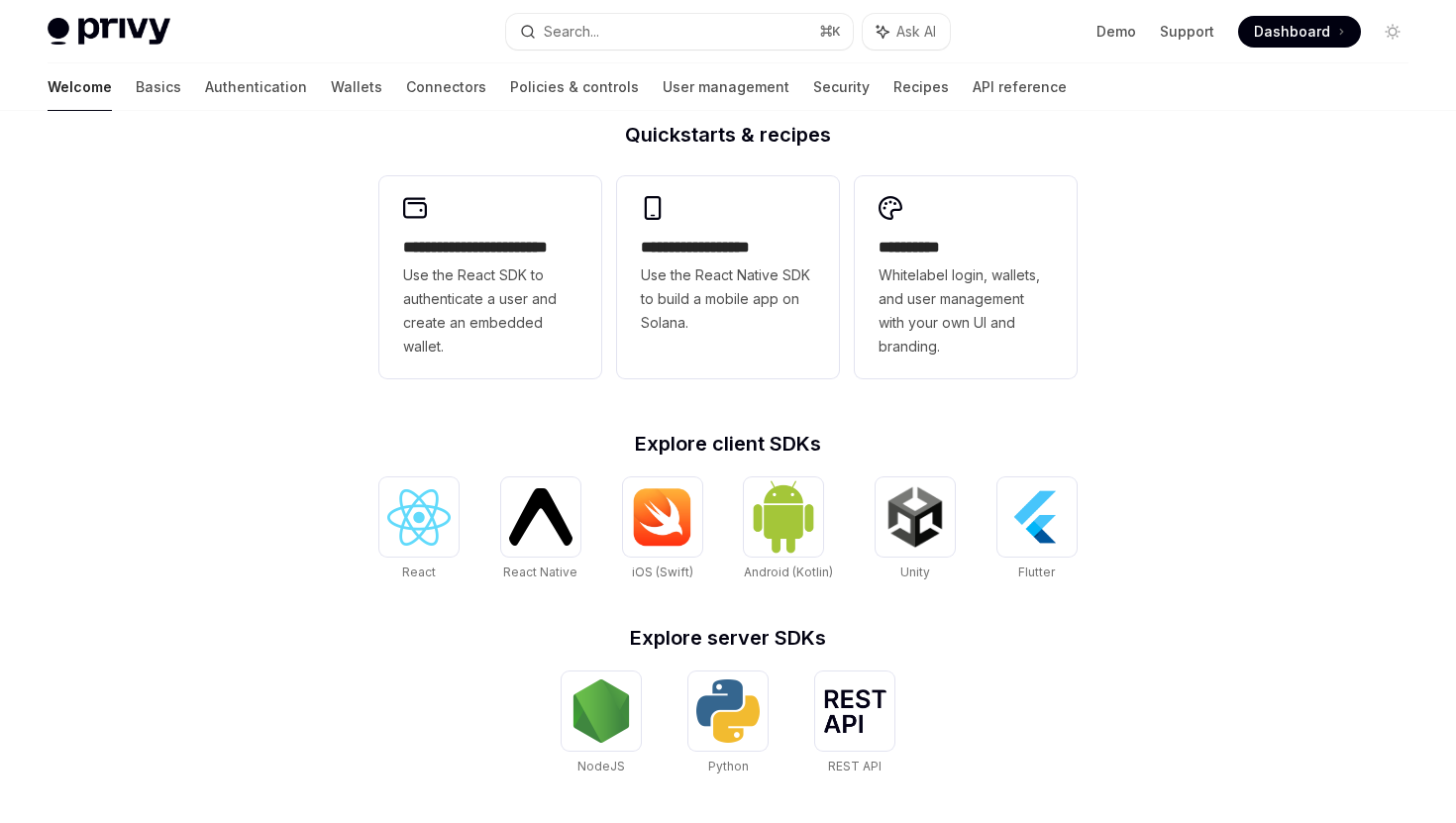 scroll, scrollTop: 513, scrollLeft: 0, axis: vertical 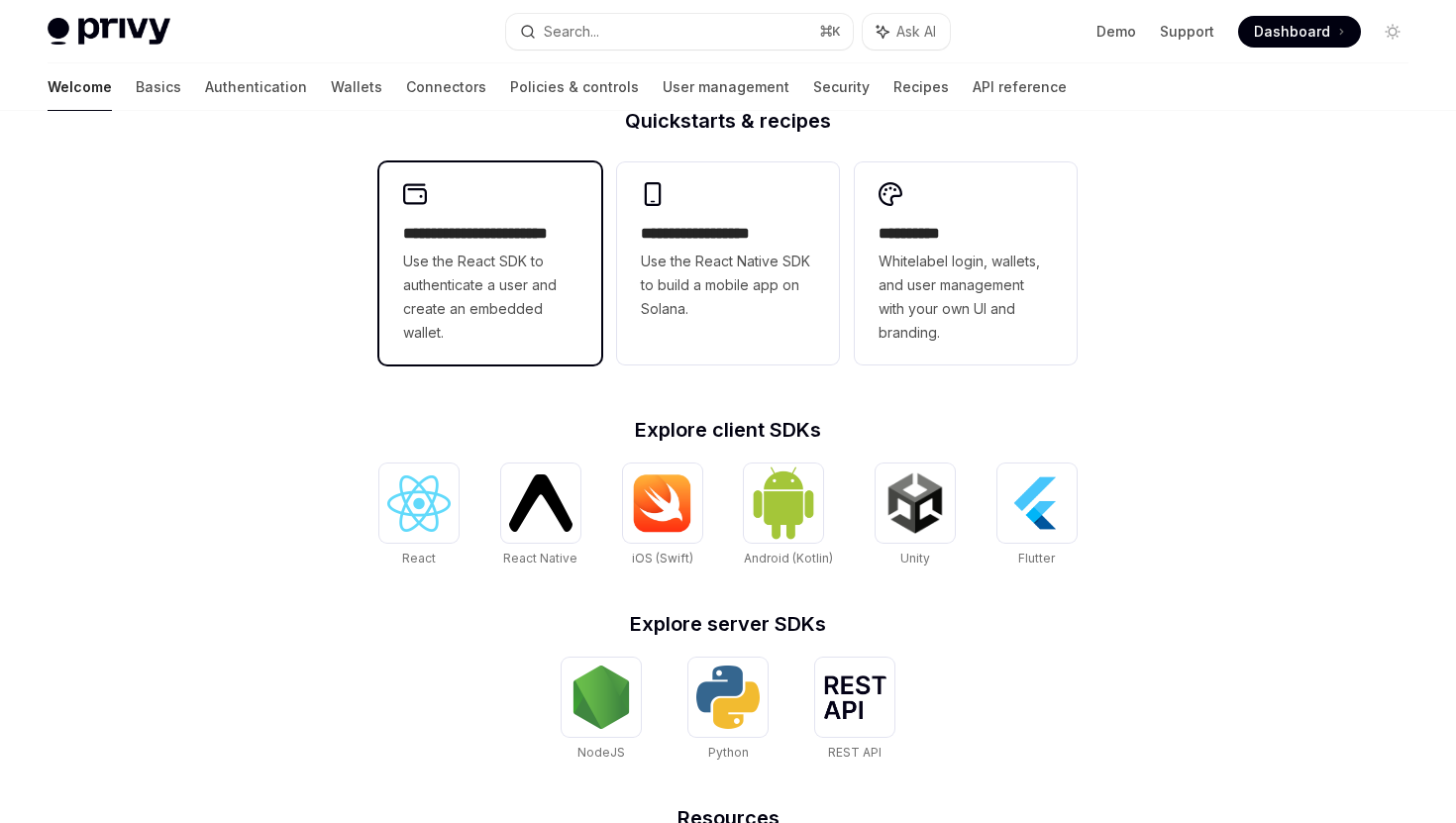 click on "**********" at bounding box center (490, 263) 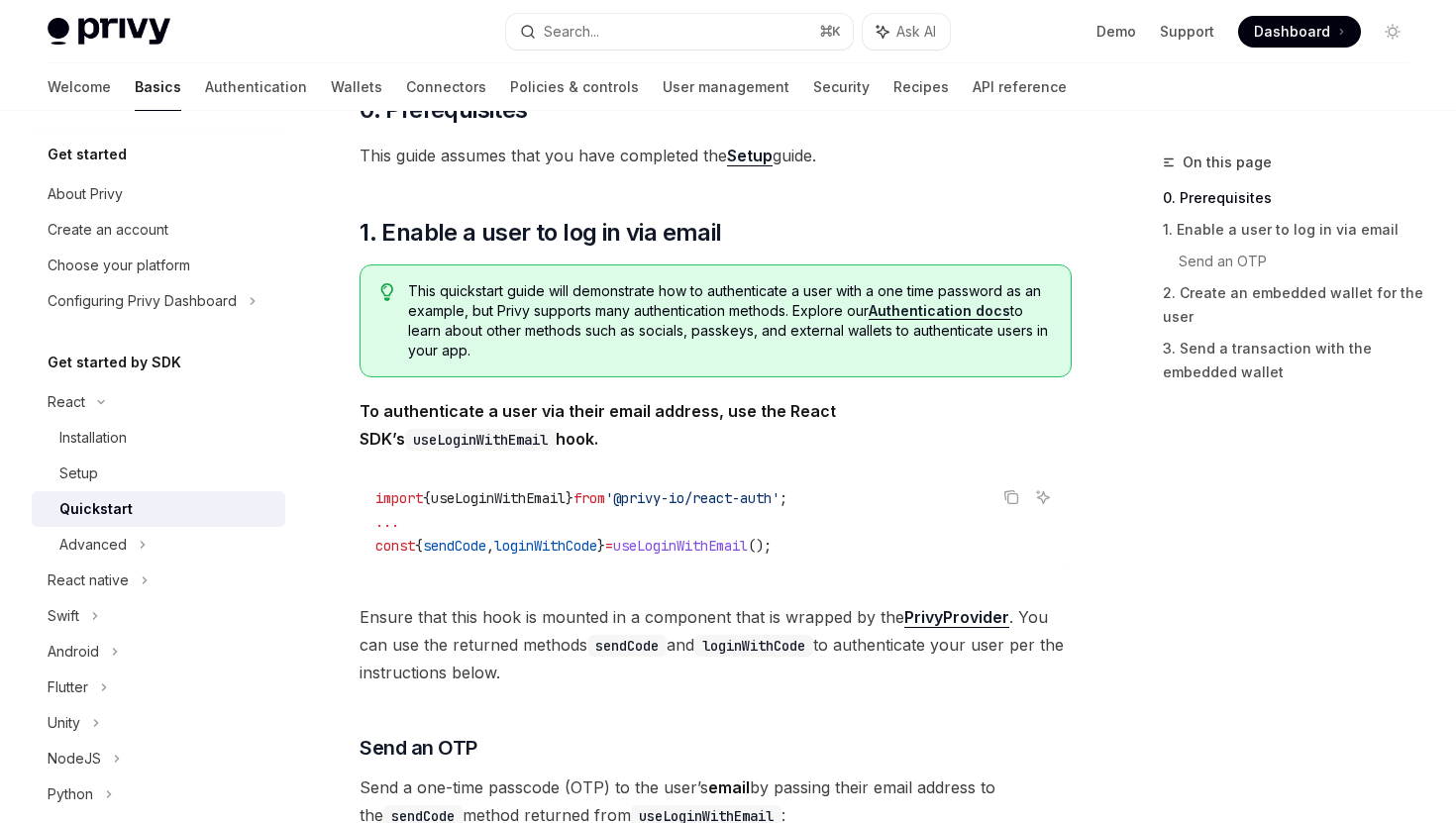 scroll, scrollTop: 32, scrollLeft: 0, axis: vertical 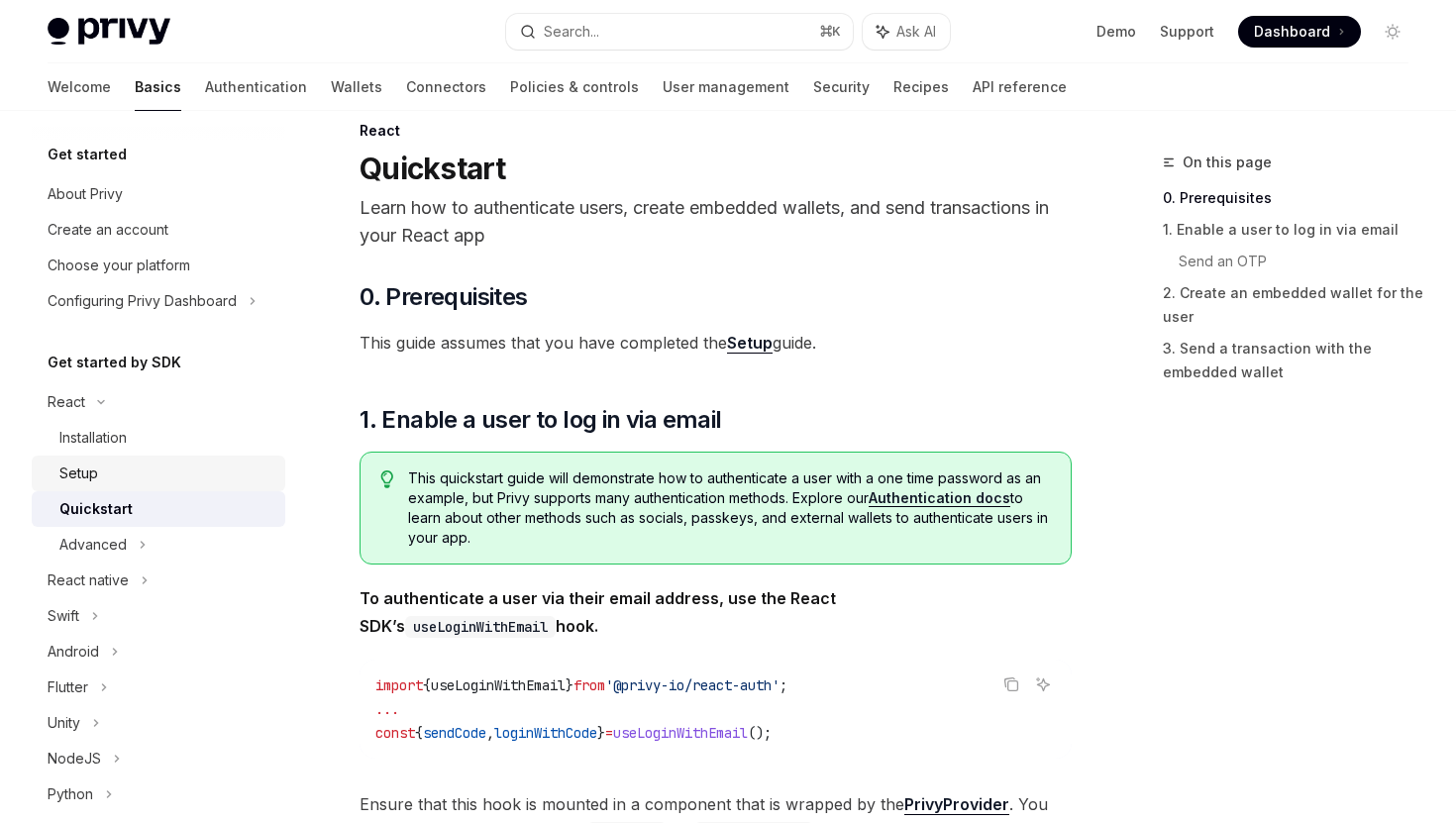 click on "Setup" at bounding box center (166, 473) 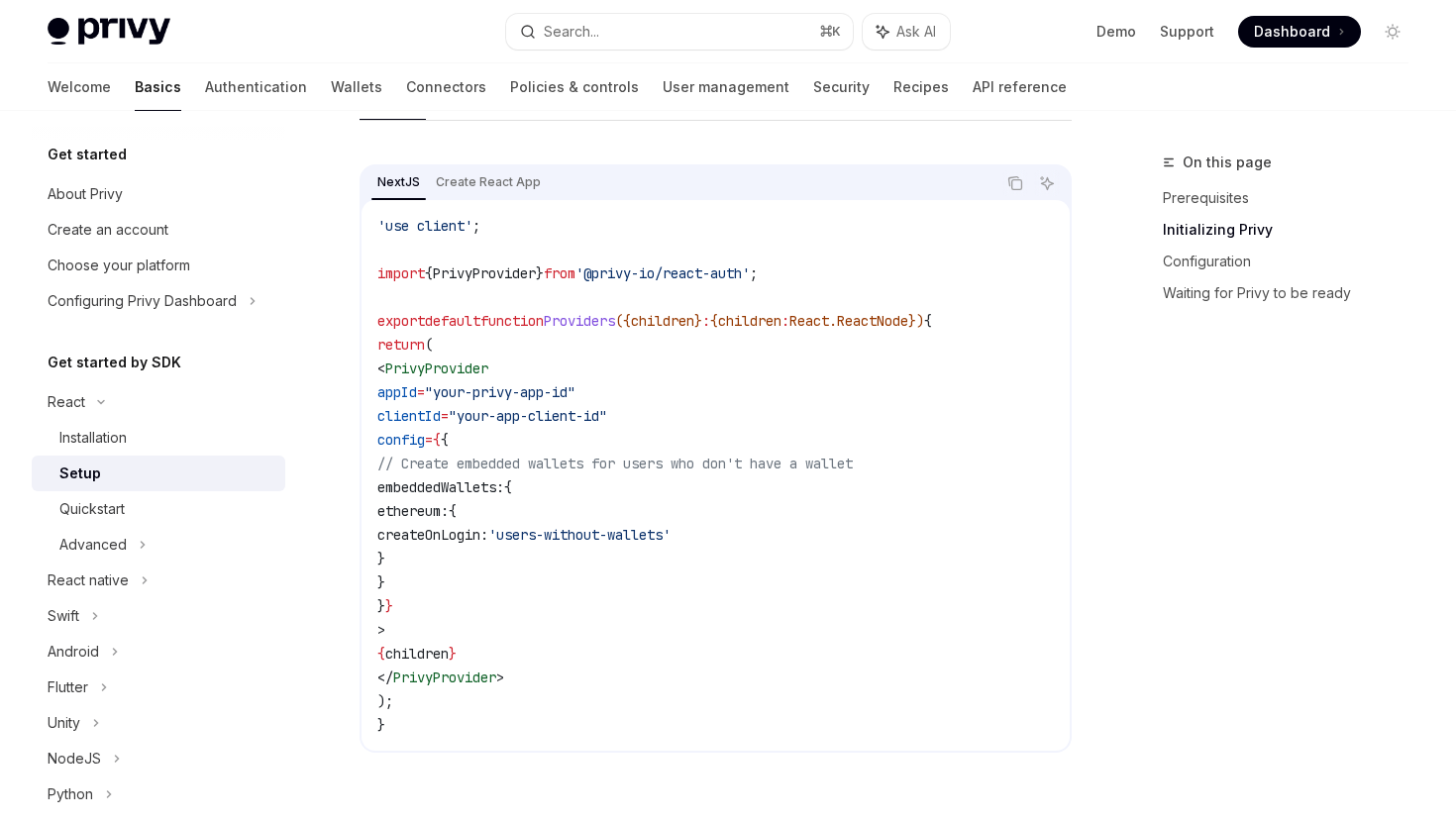 scroll, scrollTop: 641, scrollLeft: 0, axis: vertical 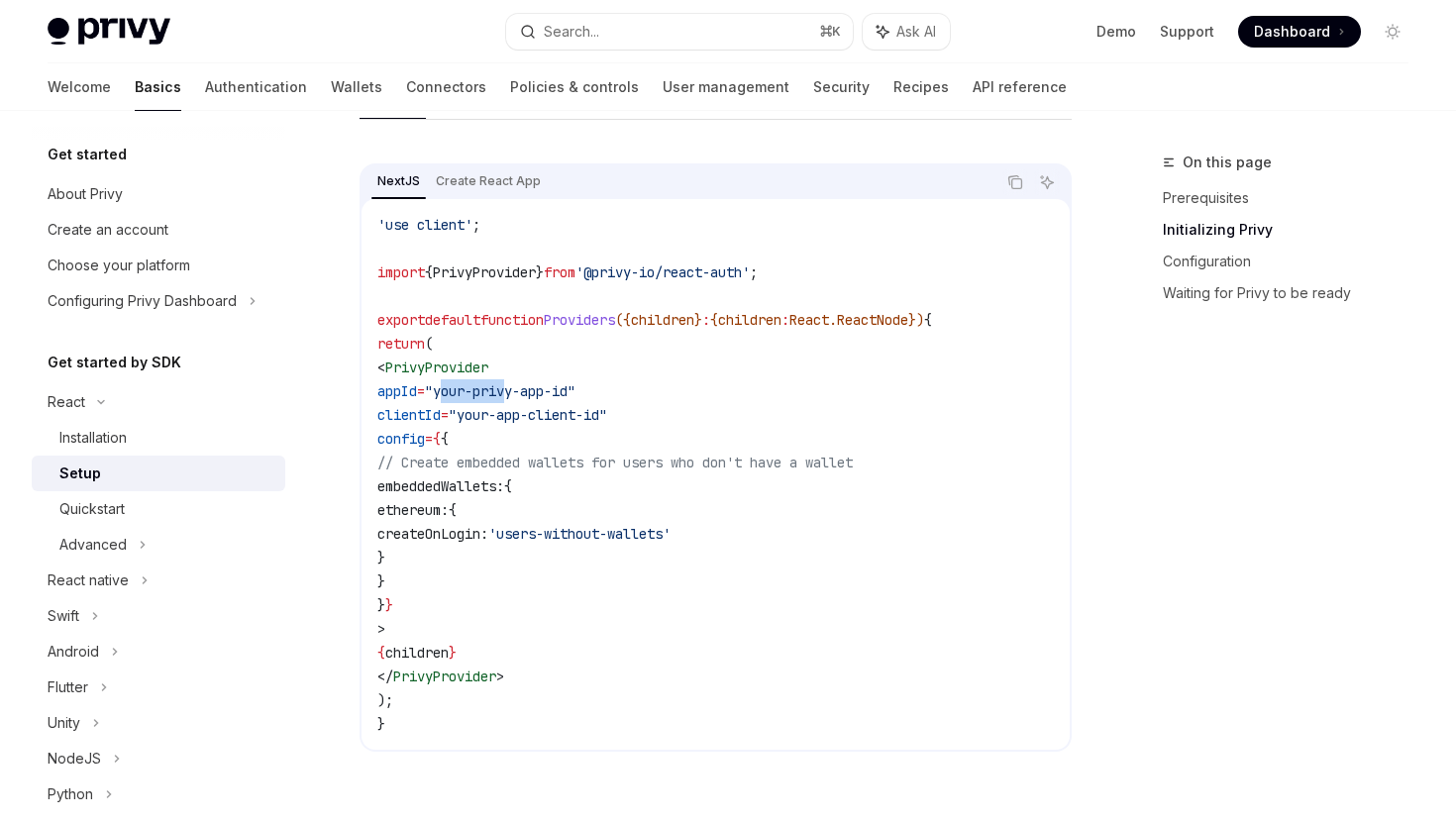 drag, startPoint x: 493, startPoint y: 386, endPoint x: 592, endPoint y: 386, distance: 99 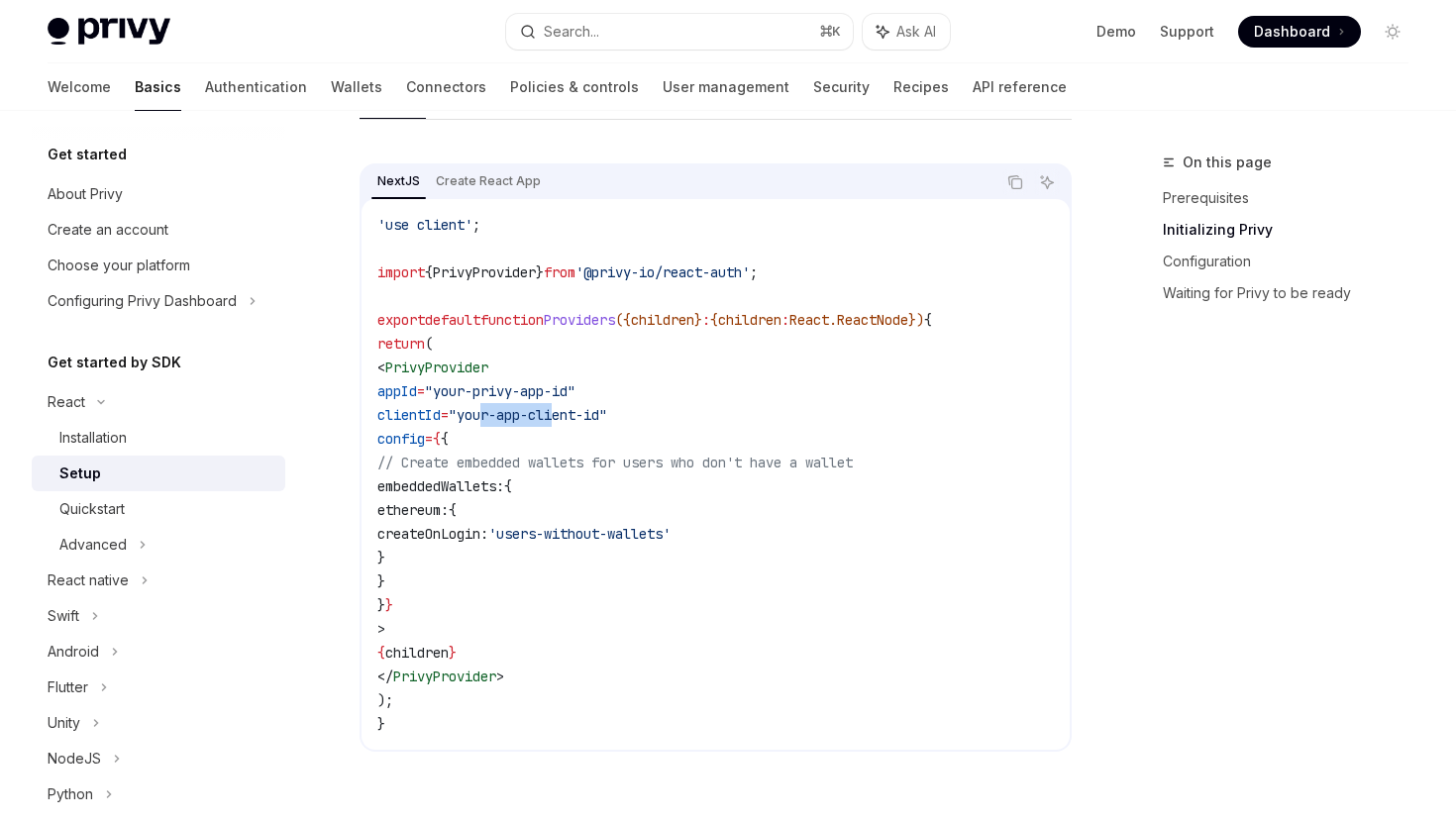 drag, startPoint x: 539, startPoint y: 417, endPoint x: 614, endPoint y: 417, distance: 75 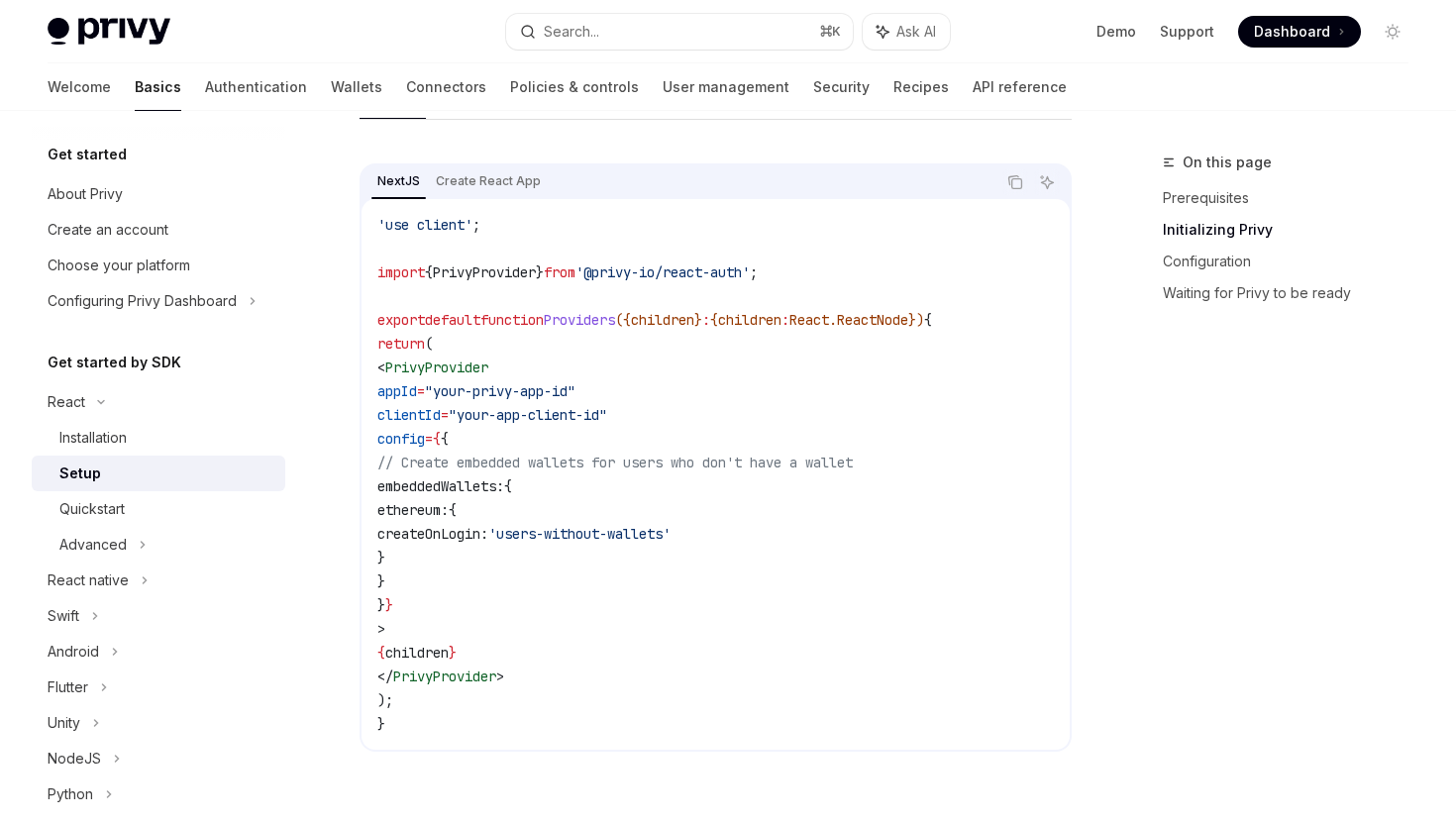 click on "'use client' ;
import  { PrivyProvider }  from  '@privy-io/react-auth' ;
export  default  function  Providers ({ children } :  { children :  React . ReactNode })  {
return  (
< PrivyProvider
appId = "your-privy-app-id"
clientId = "your-app-client-id"
config = { {
// Create embedded wallets for users who don't have a wallet
embeddedWallets:  {
ethereum:  {
createOnLogin:  'users-without-wallets'
}
}
} }
>
{ children }
</ PrivyProvider >
);
}" at bounding box center (715, 474) 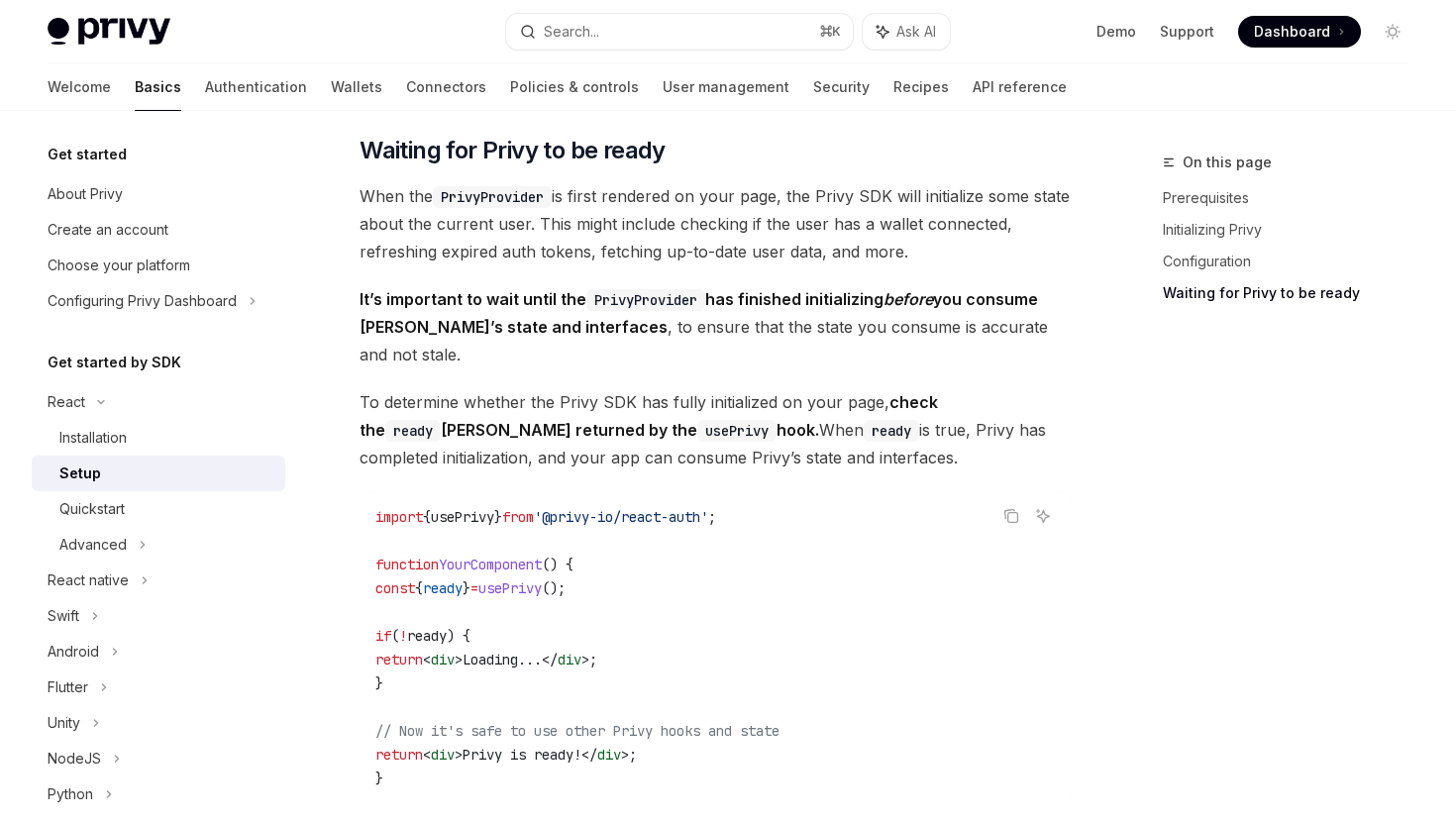 scroll, scrollTop: 1859, scrollLeft: 0, axis: vertical 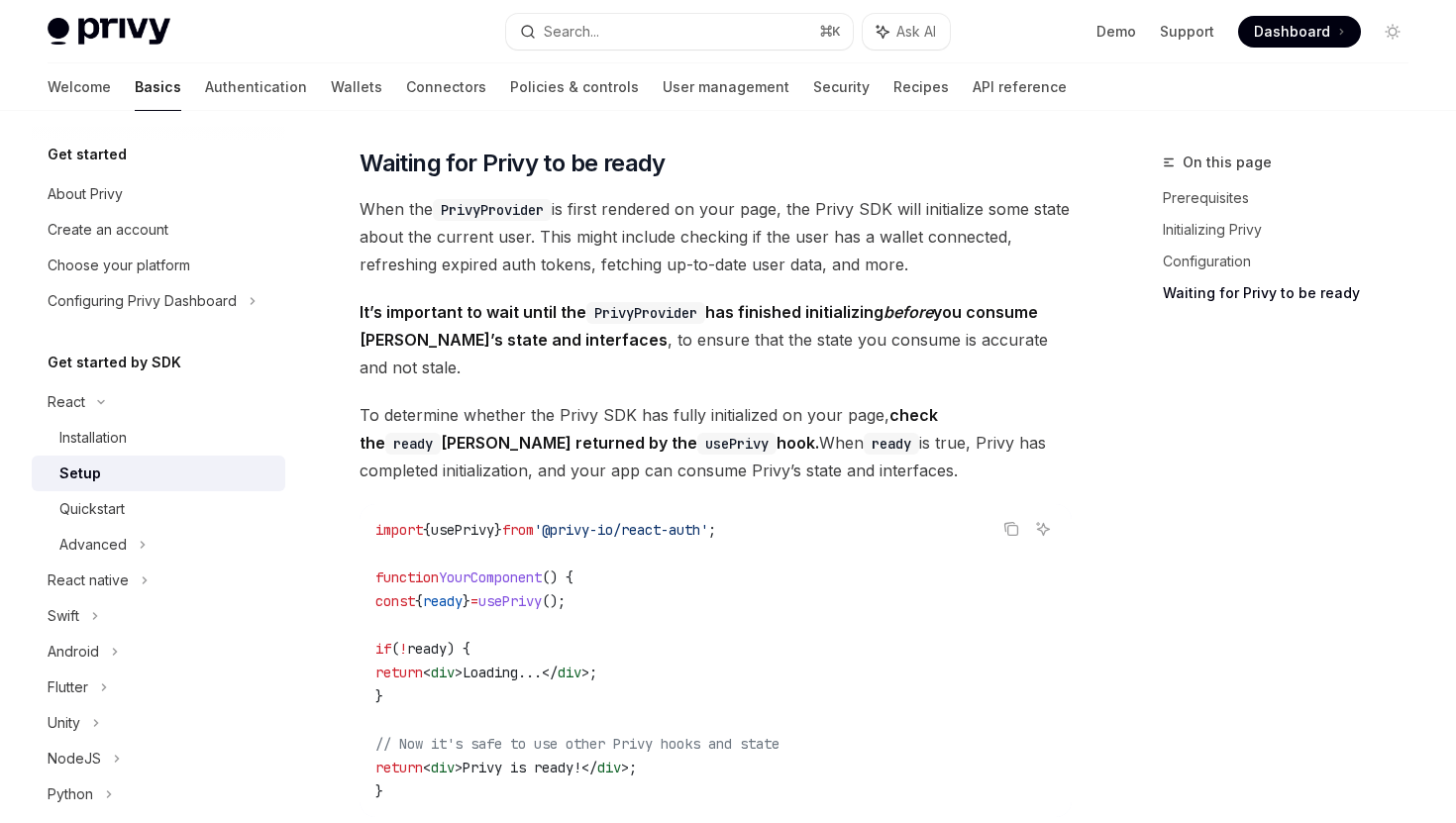click on "It’s important to wait until the  PrivyProvider  has finished initializing  before  you consume Privy’s state and interfaces , to ensure that the state you consume is accurate and not stale." at bounding box center [715, 340] 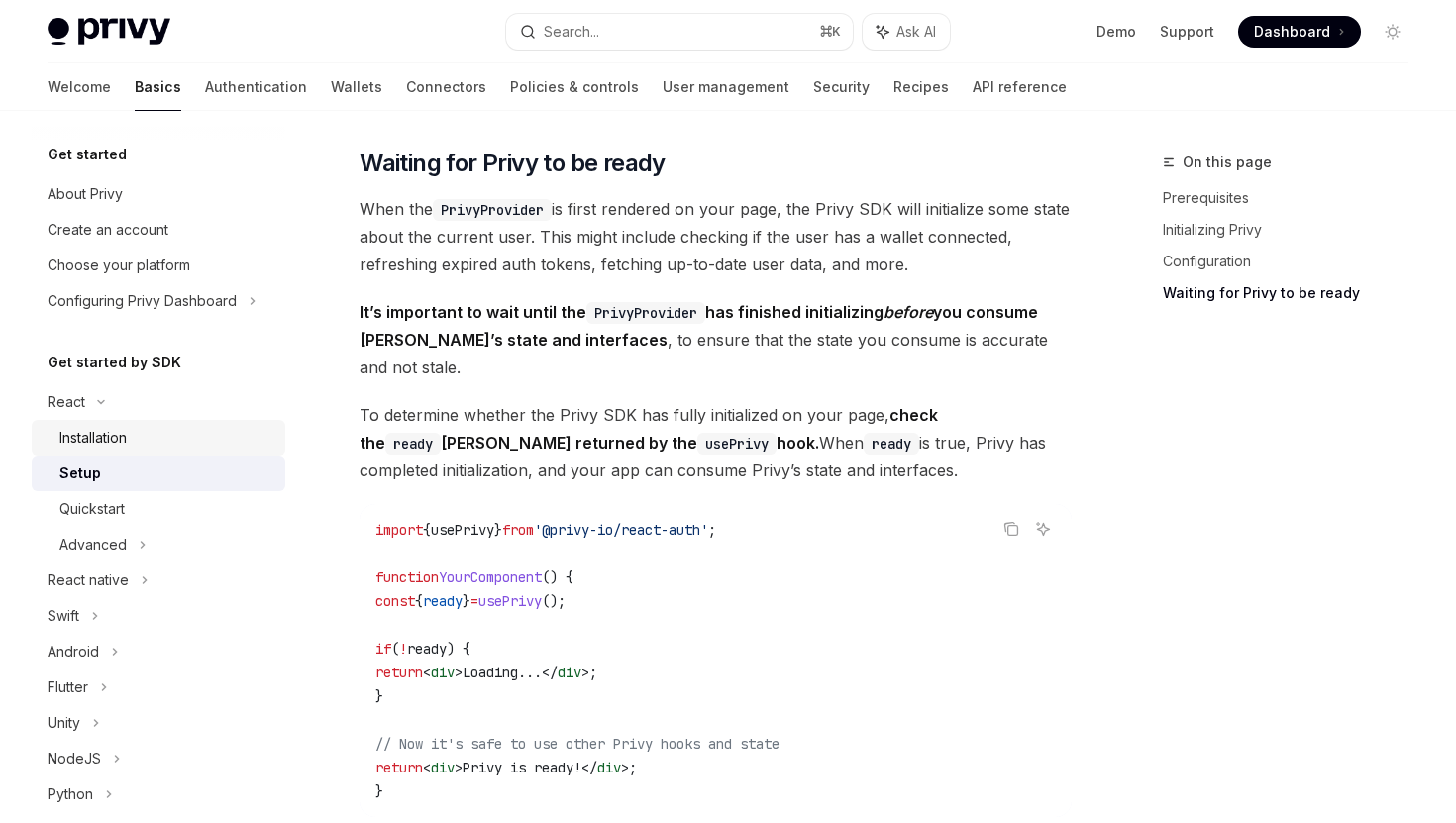 click on "Installation" at bounding box center (93, 438) 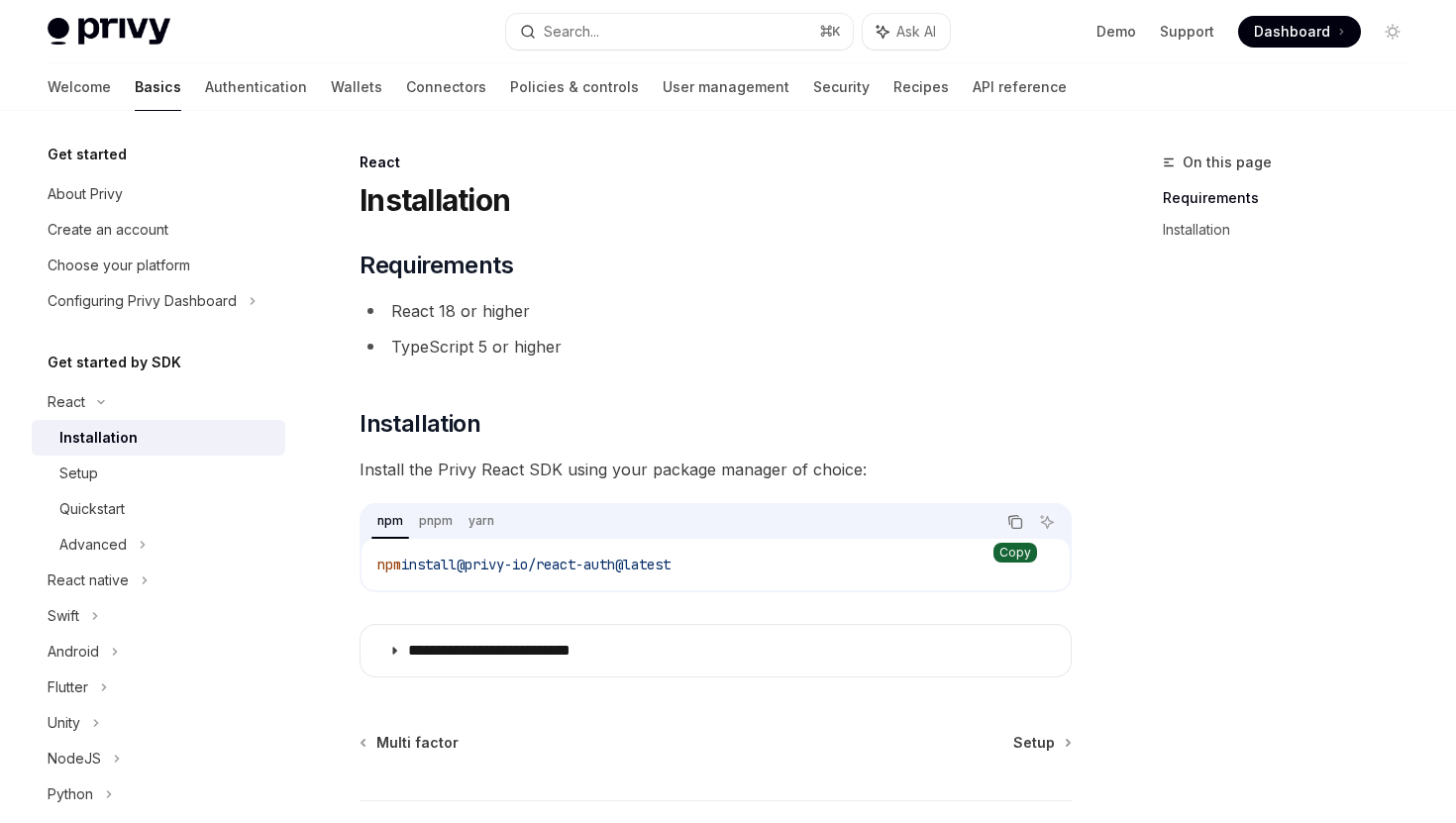 click 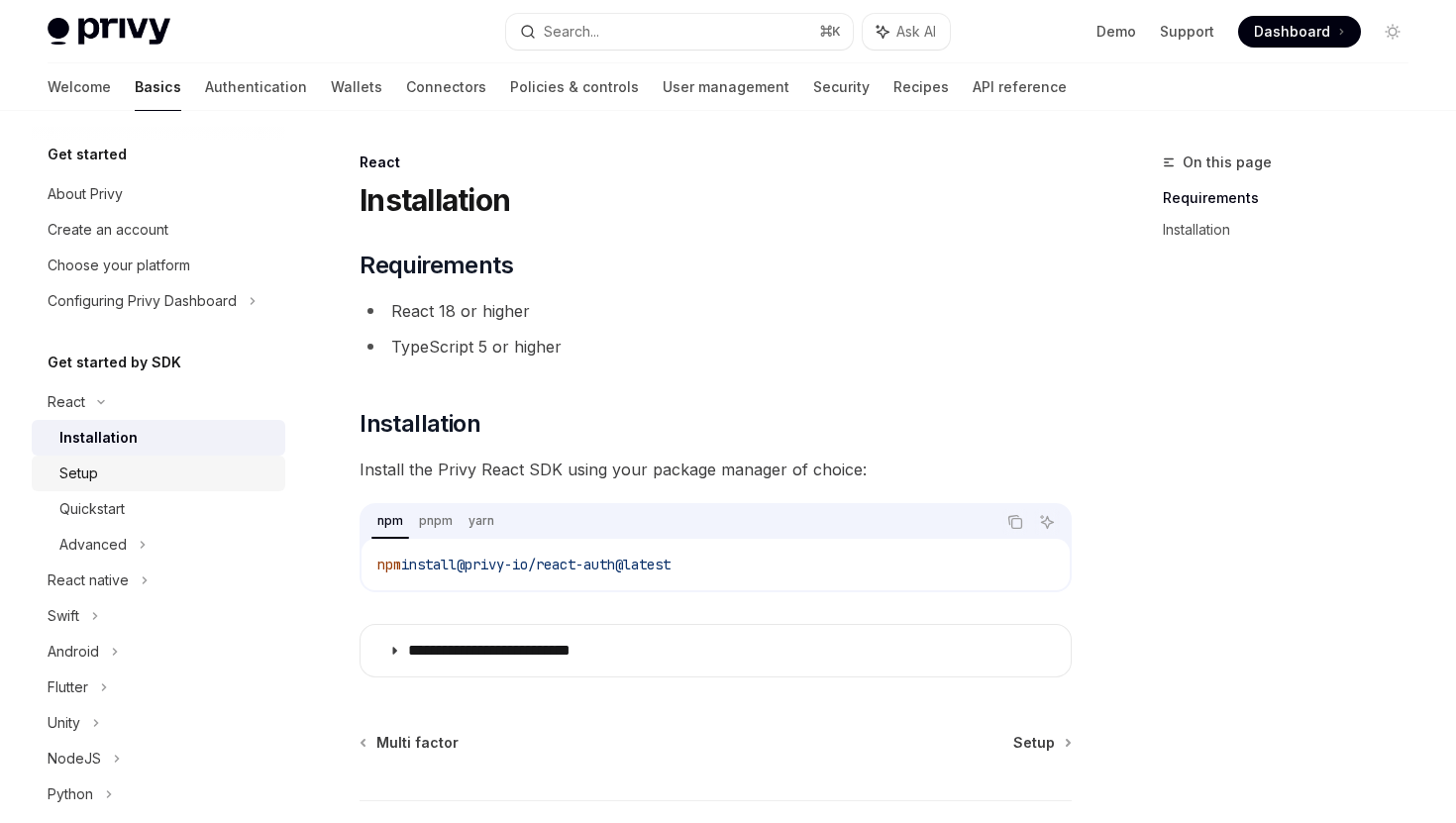 click on "Setup" at bounding box center (166, 473) 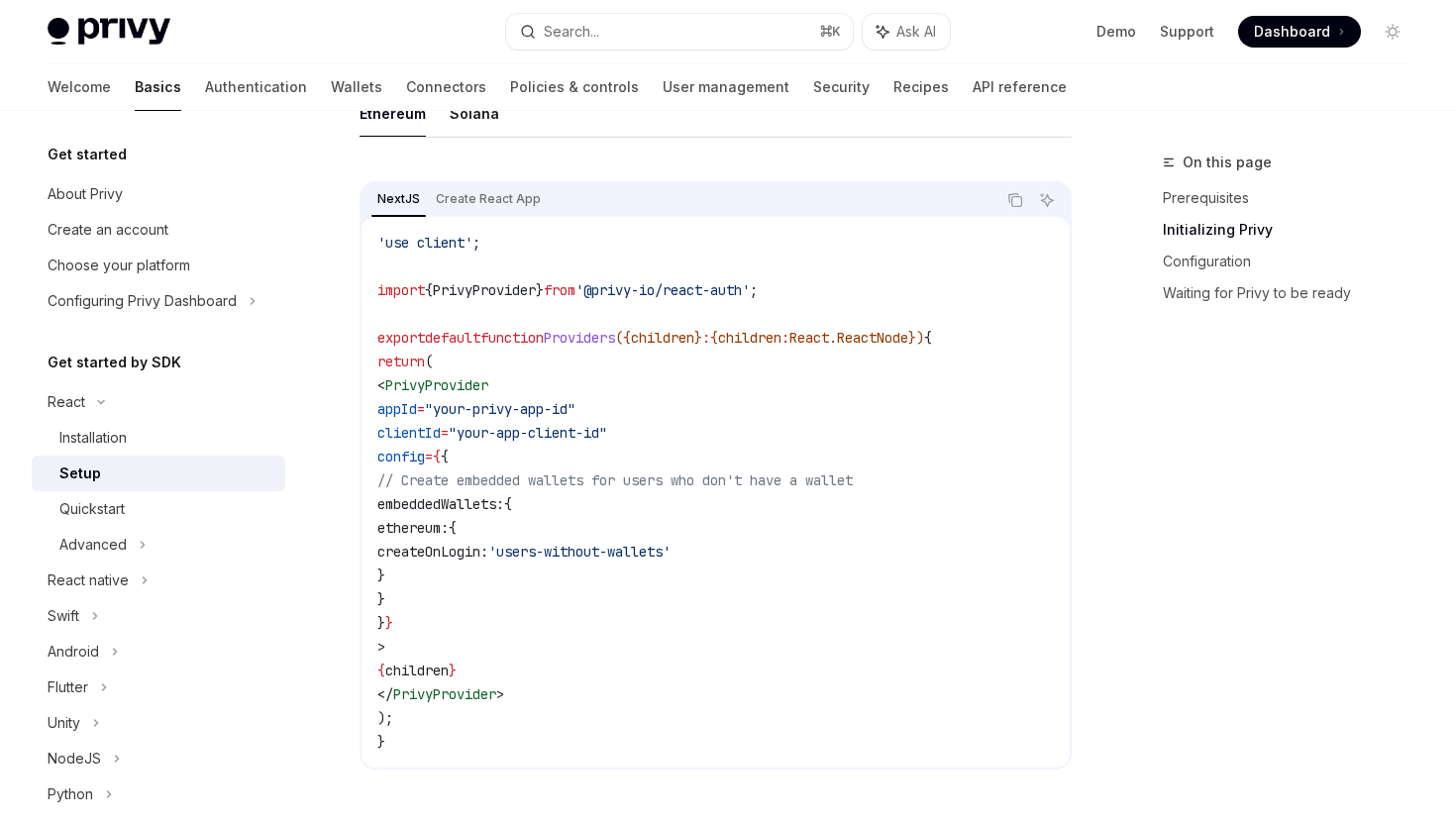 scroll, scrollTop: 621, scrollLeft: 0, axis: vertical 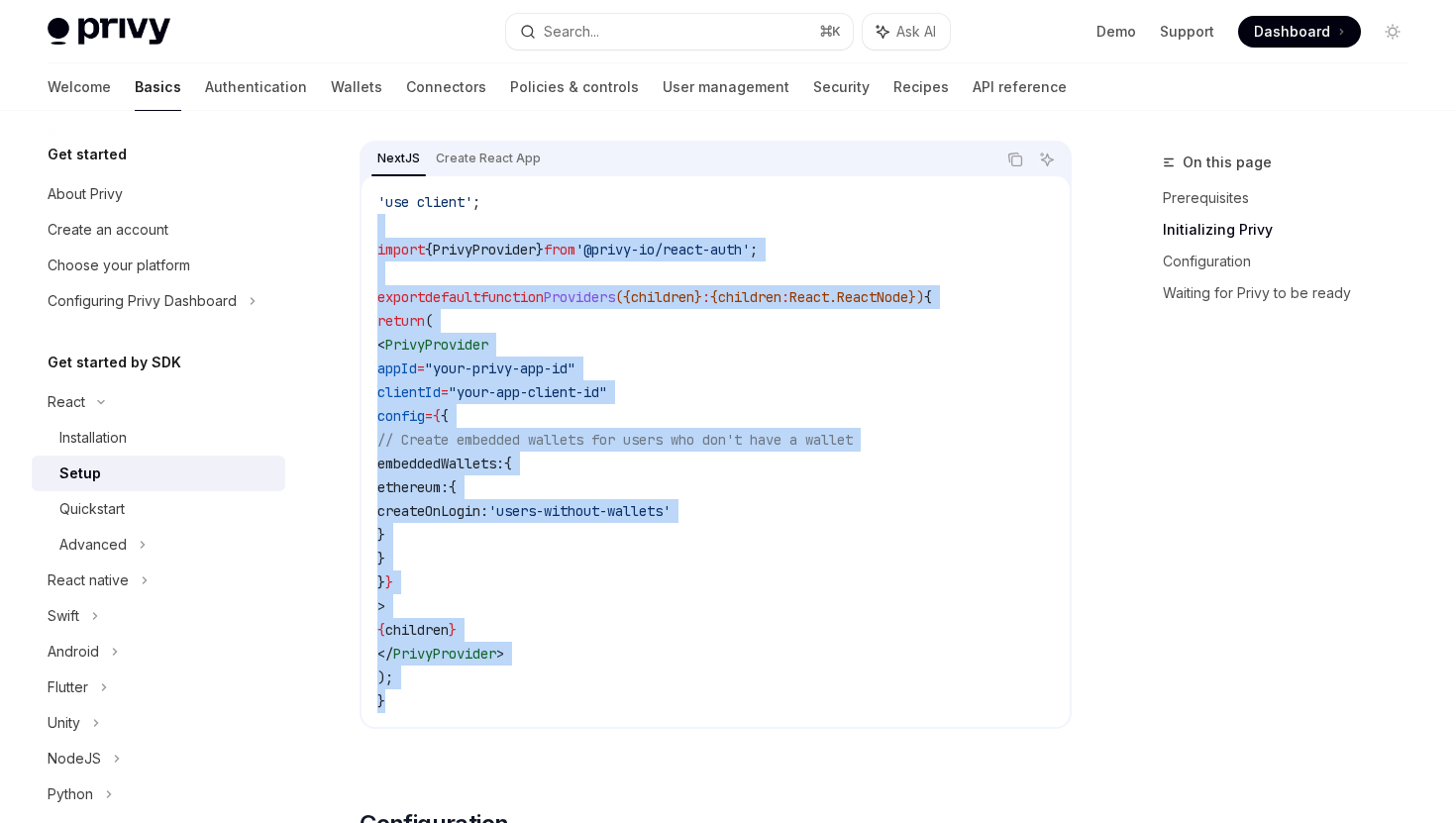 drag, startPoint x: 416, startPoint y: 258, endPoint x: 451, endPoint y: 708, distance: 451.3591 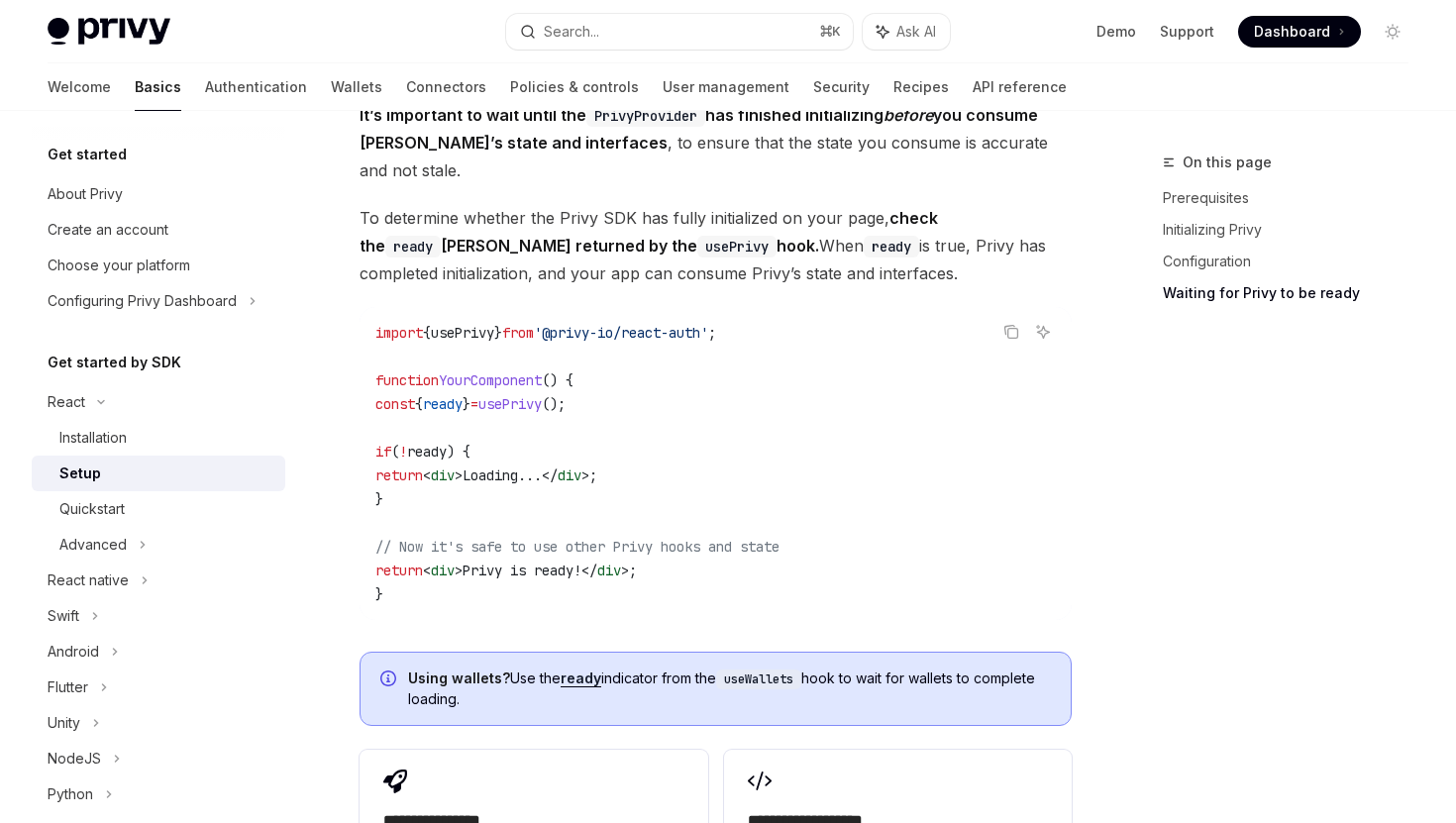 scroll, scrollTop: 2062, scrollLeft: 0, axis: vertical 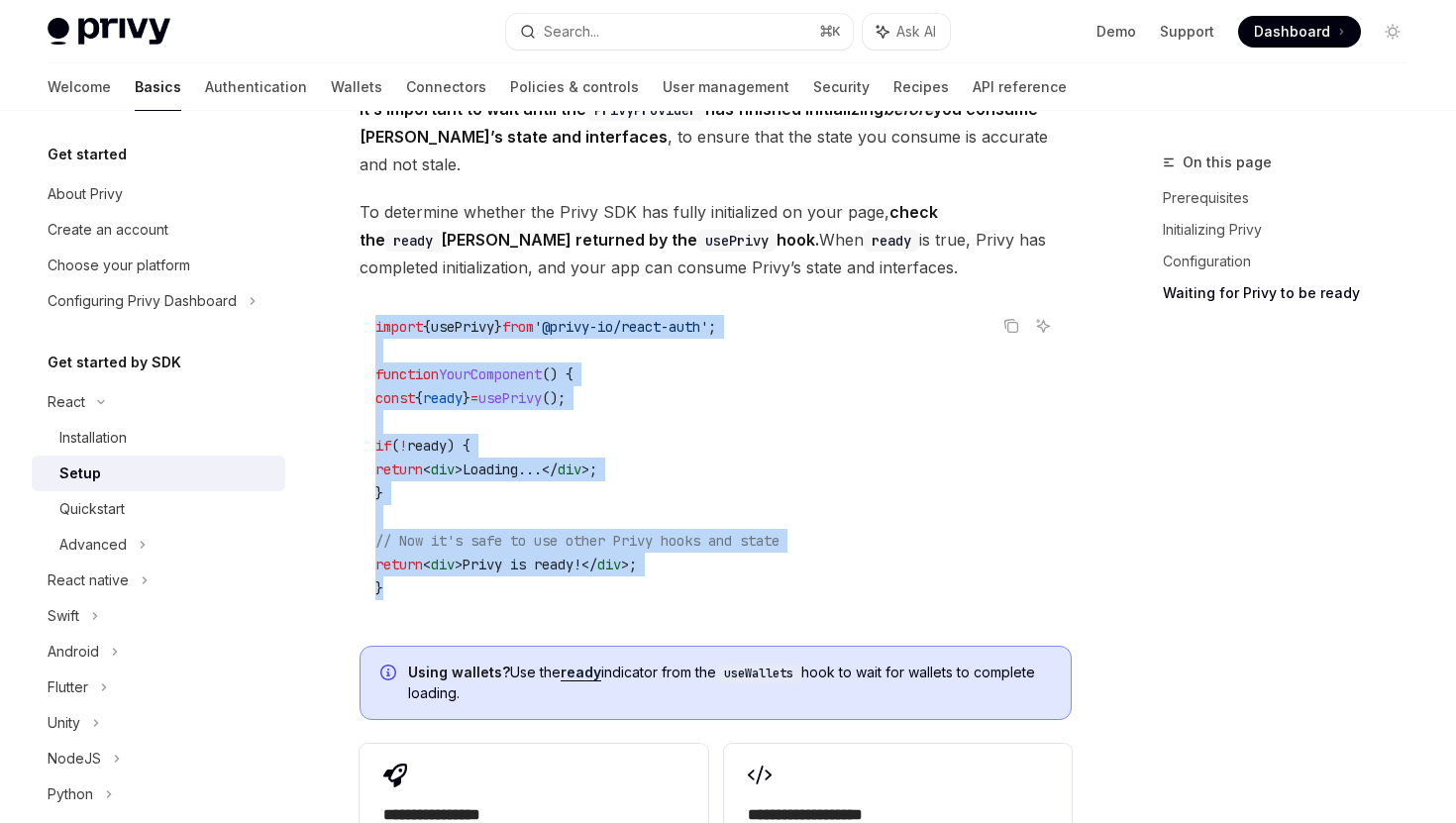 drag, startPoint x: 375, startPoint y: 295, endPoint x: 416, endPoint y: 556, distance: 264.20068 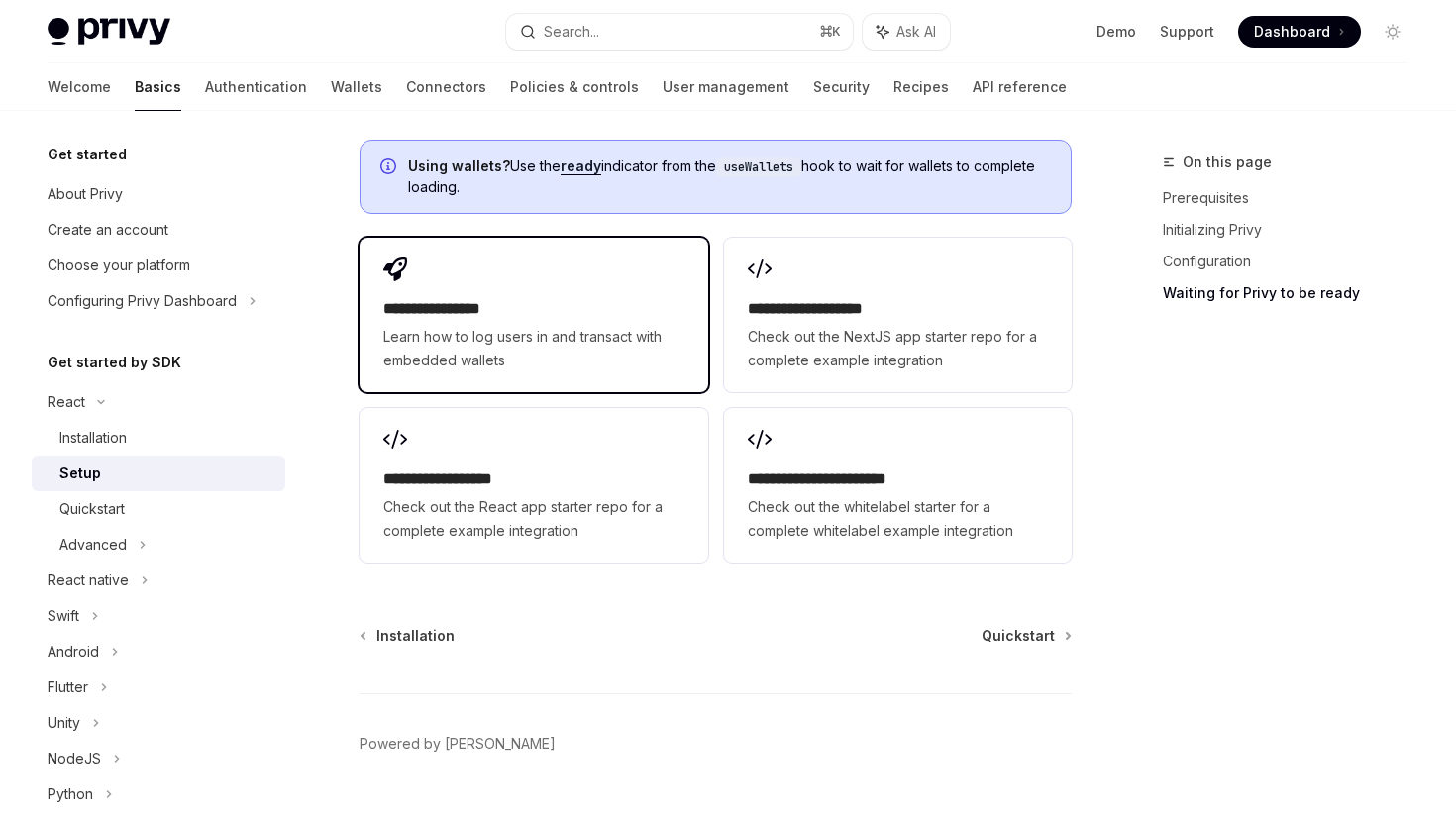 scroll, scrollTop: 2571, scrollLeft: 0, axis: vertical 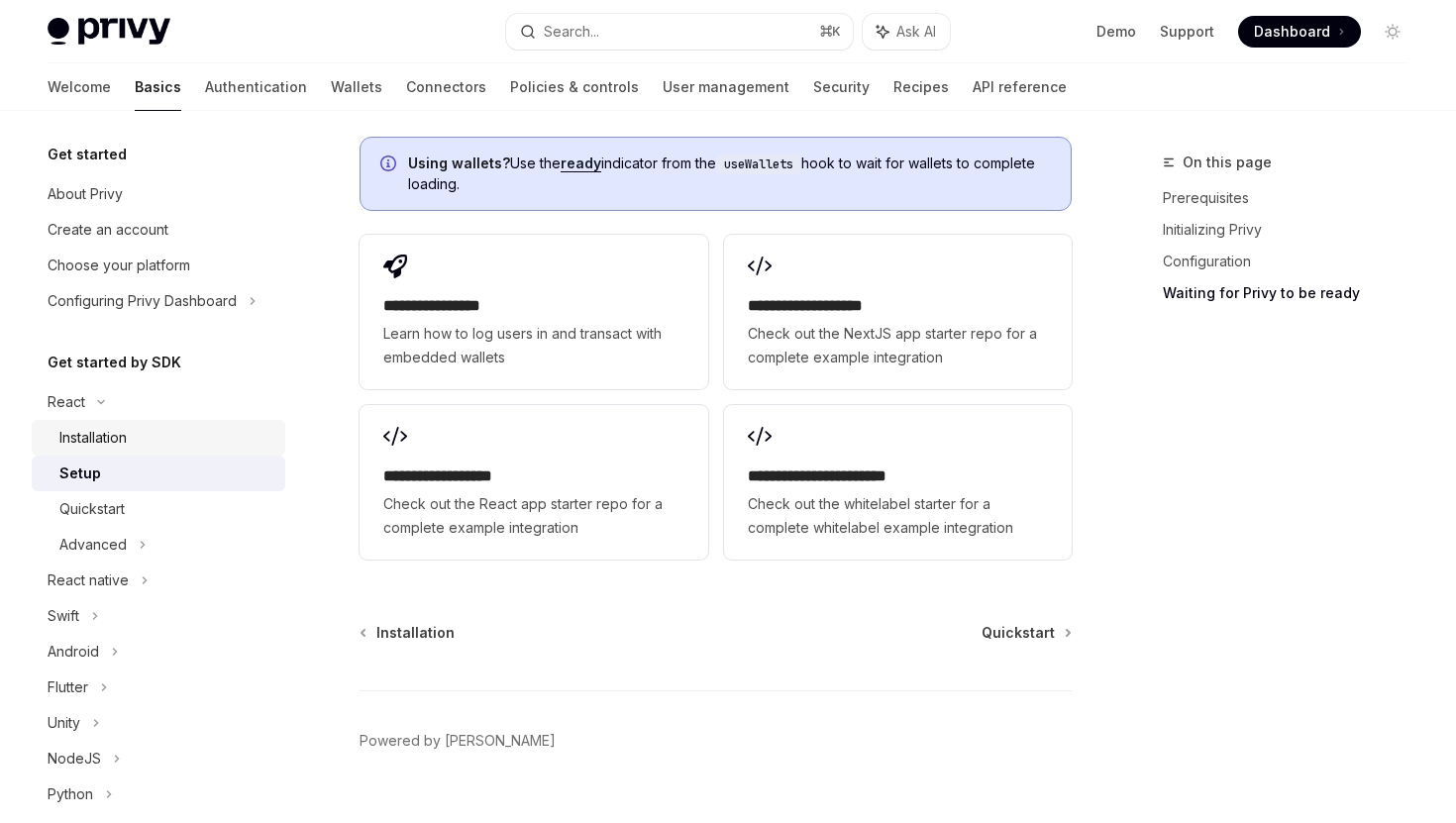 click on "Installation" at bounding box center [93, 438] 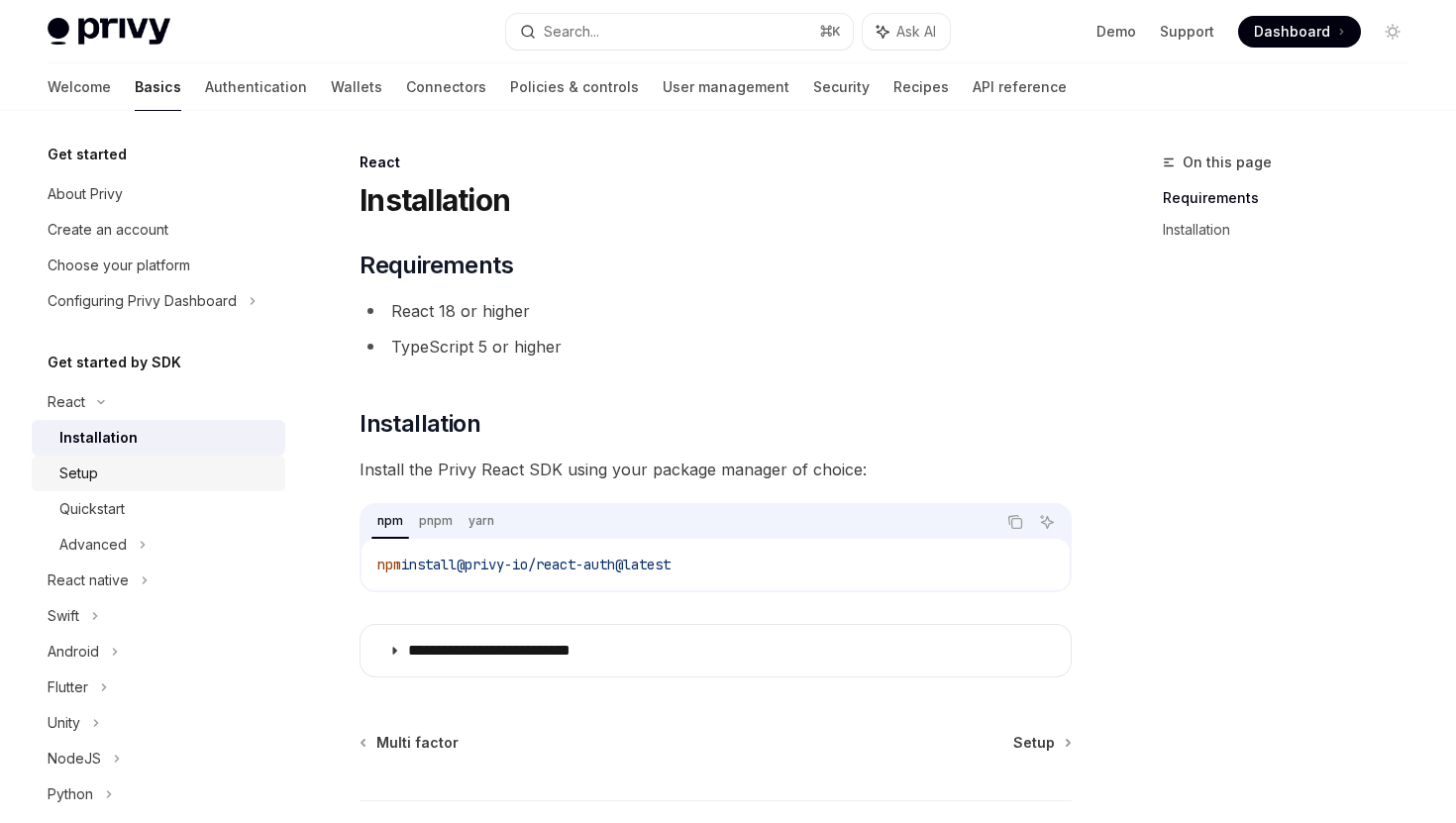 click on "Setup" at bounding box center [166, 473] 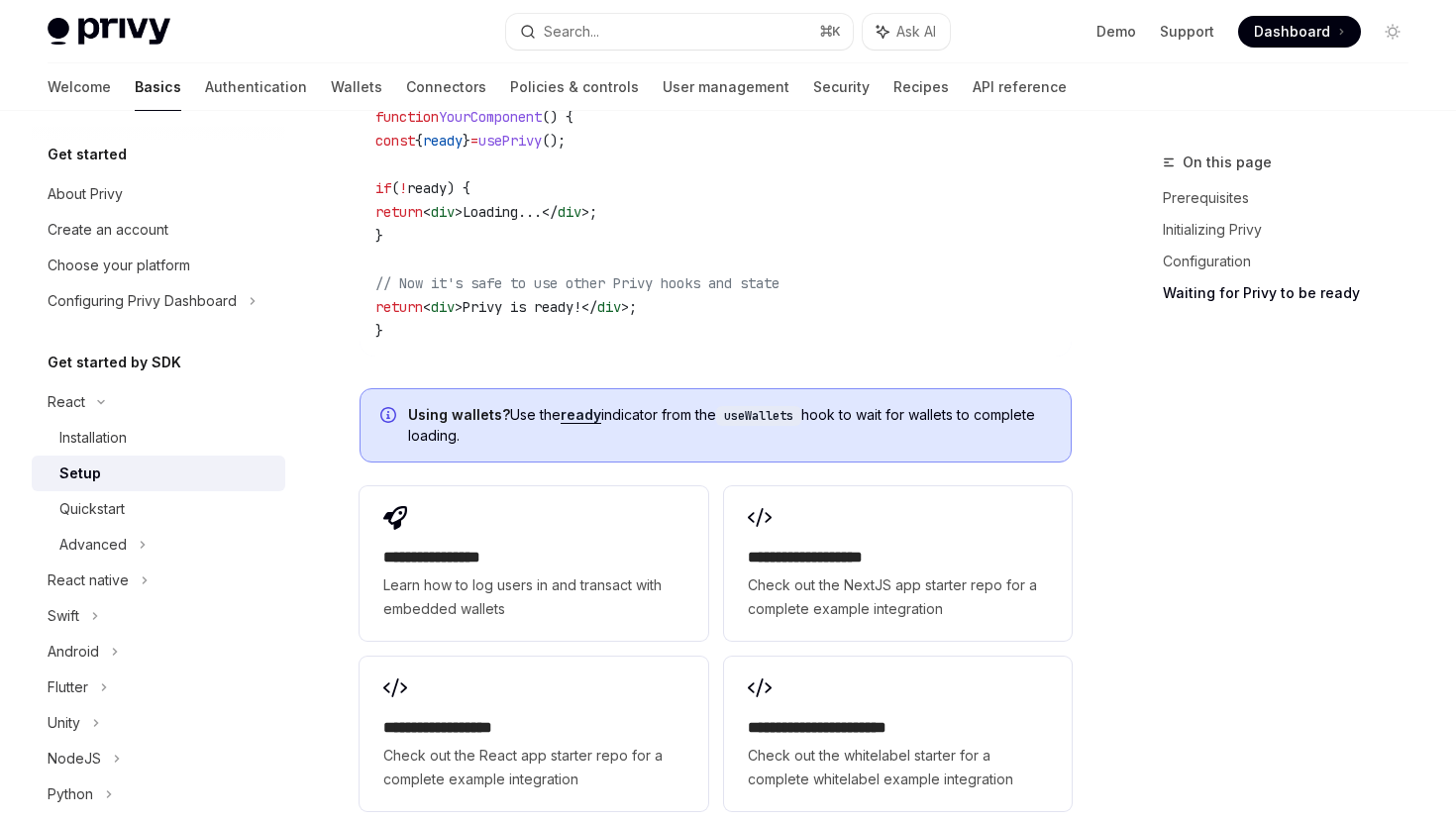 scroll, scrollTop: 2322, scrollLeft: 0, axis: vertical 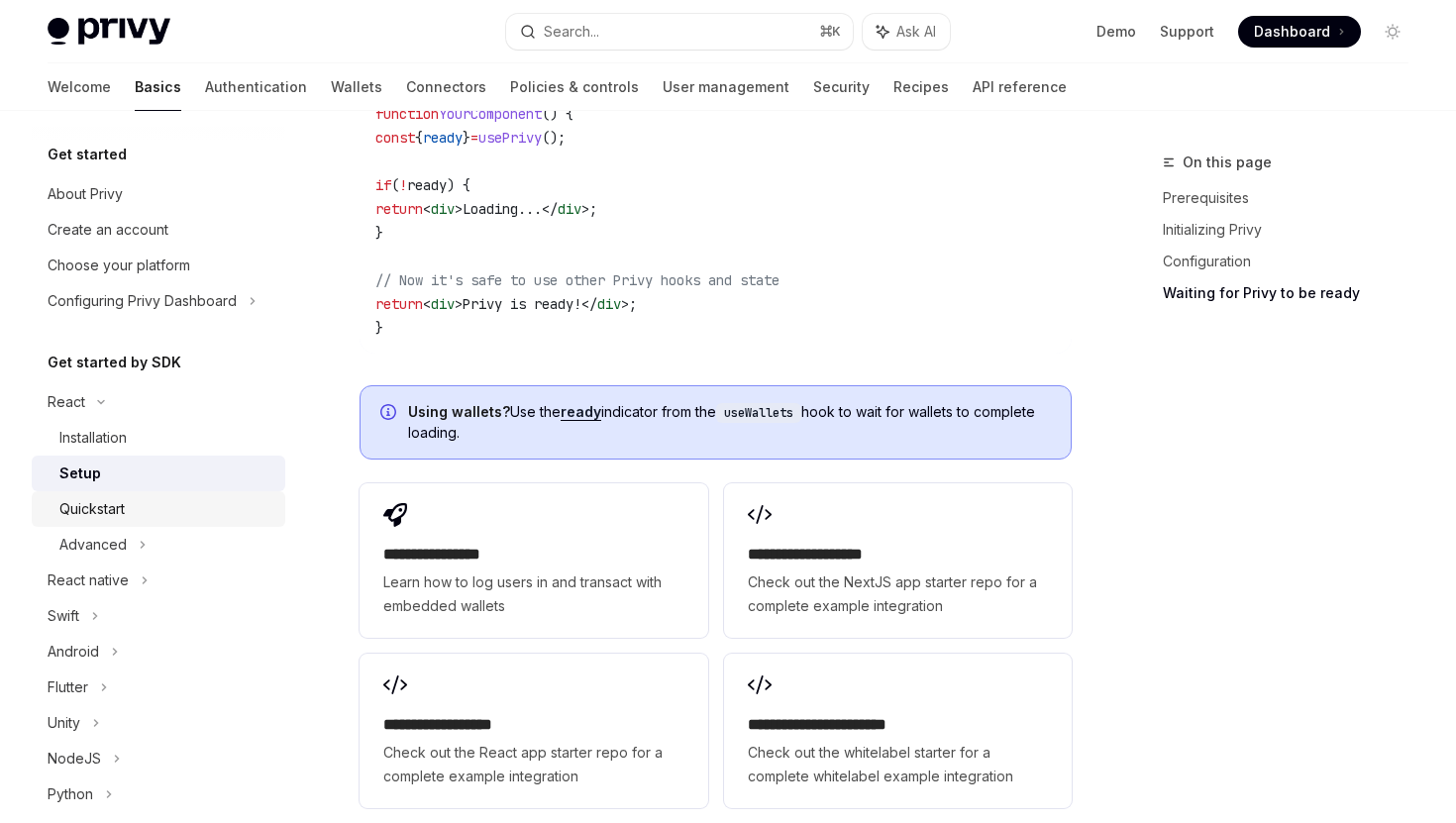 click on "Quickstart" at bounding box center [166, 509] 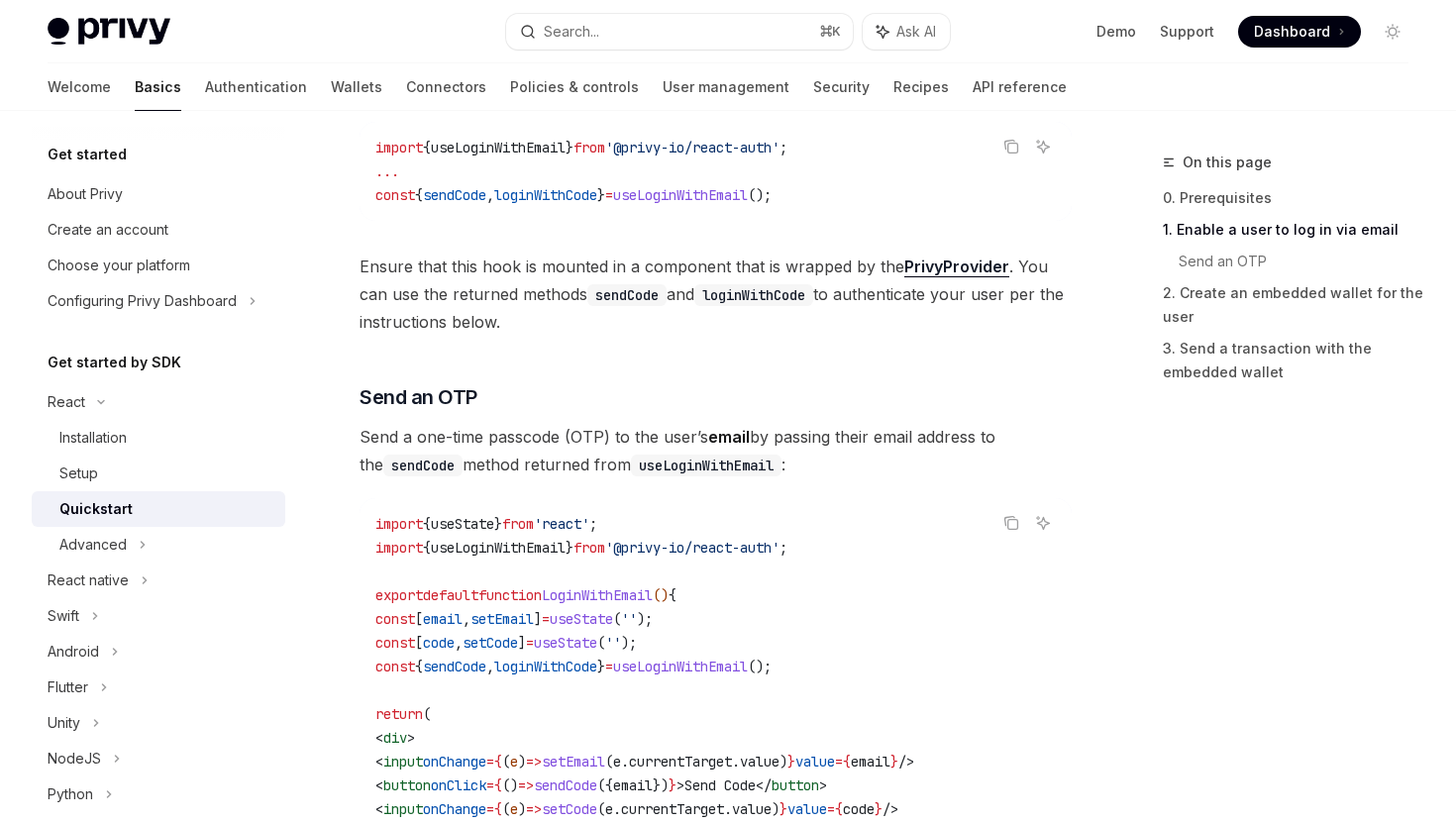 scroll, scrollTop: 570, scrollLeft: 0, axis: vertical 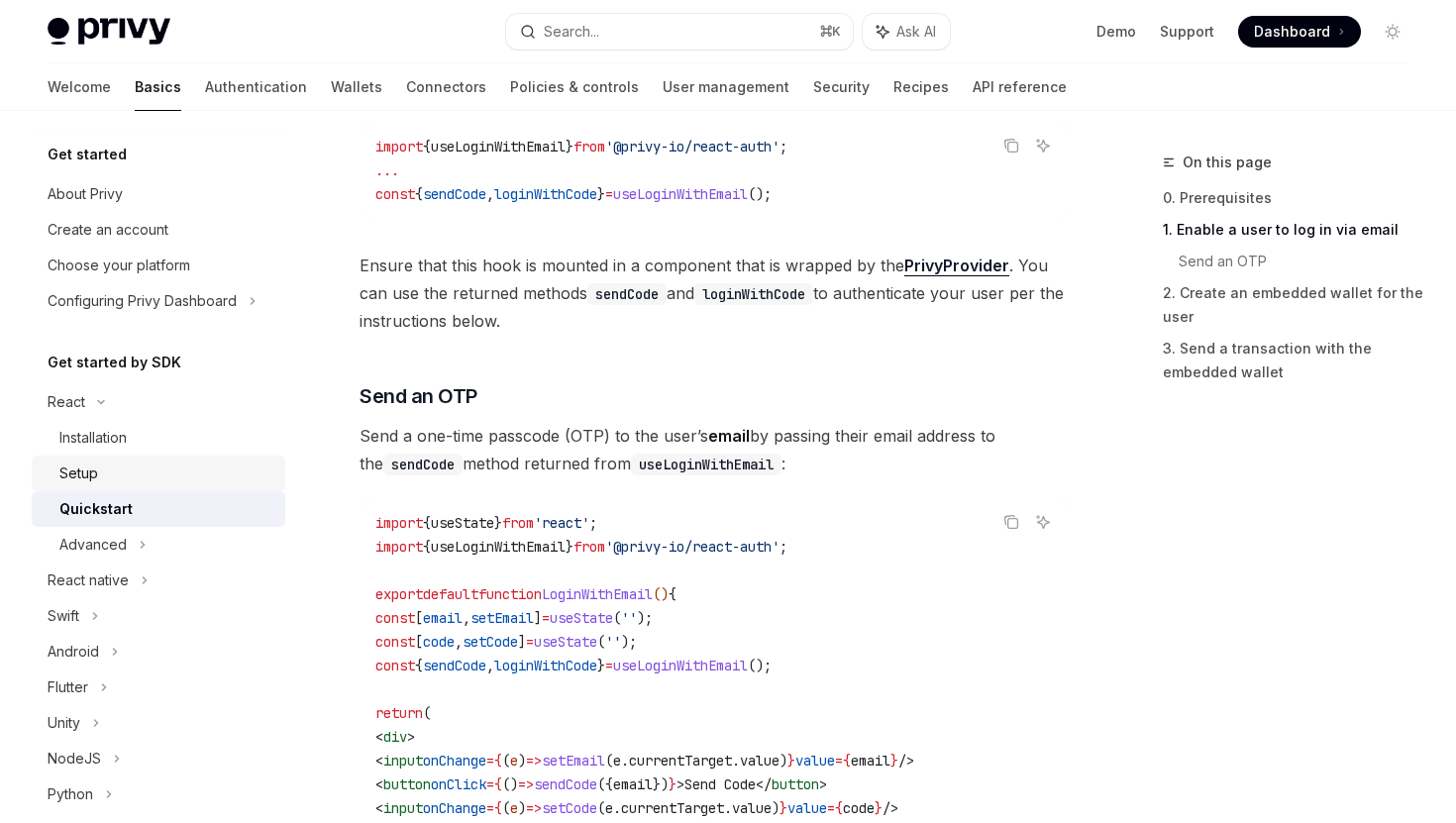 click on "Setup" at bounding box center (166, 473) 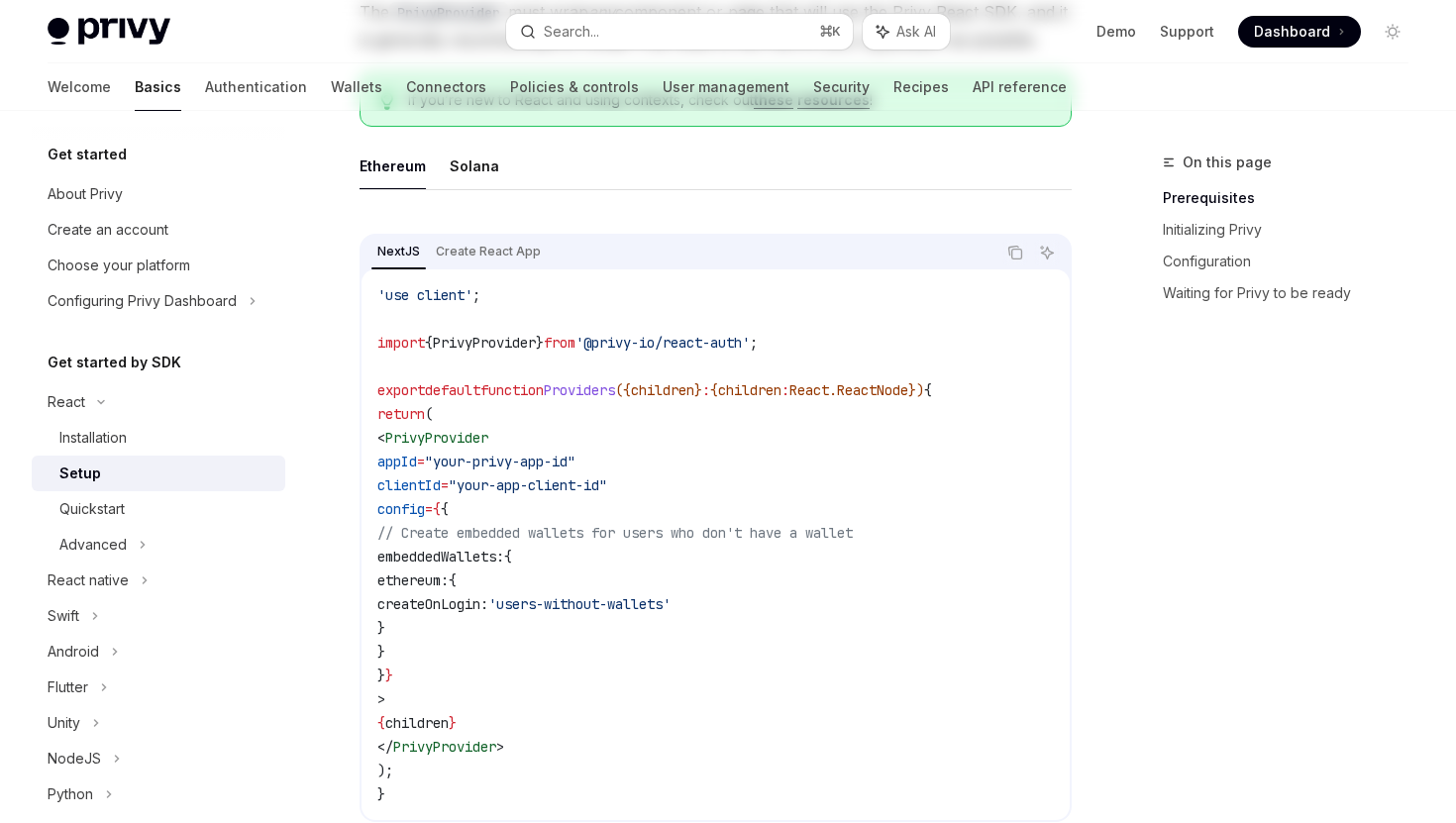 scroll, scrollTop: 0, scrollLeft: 0, axis: both 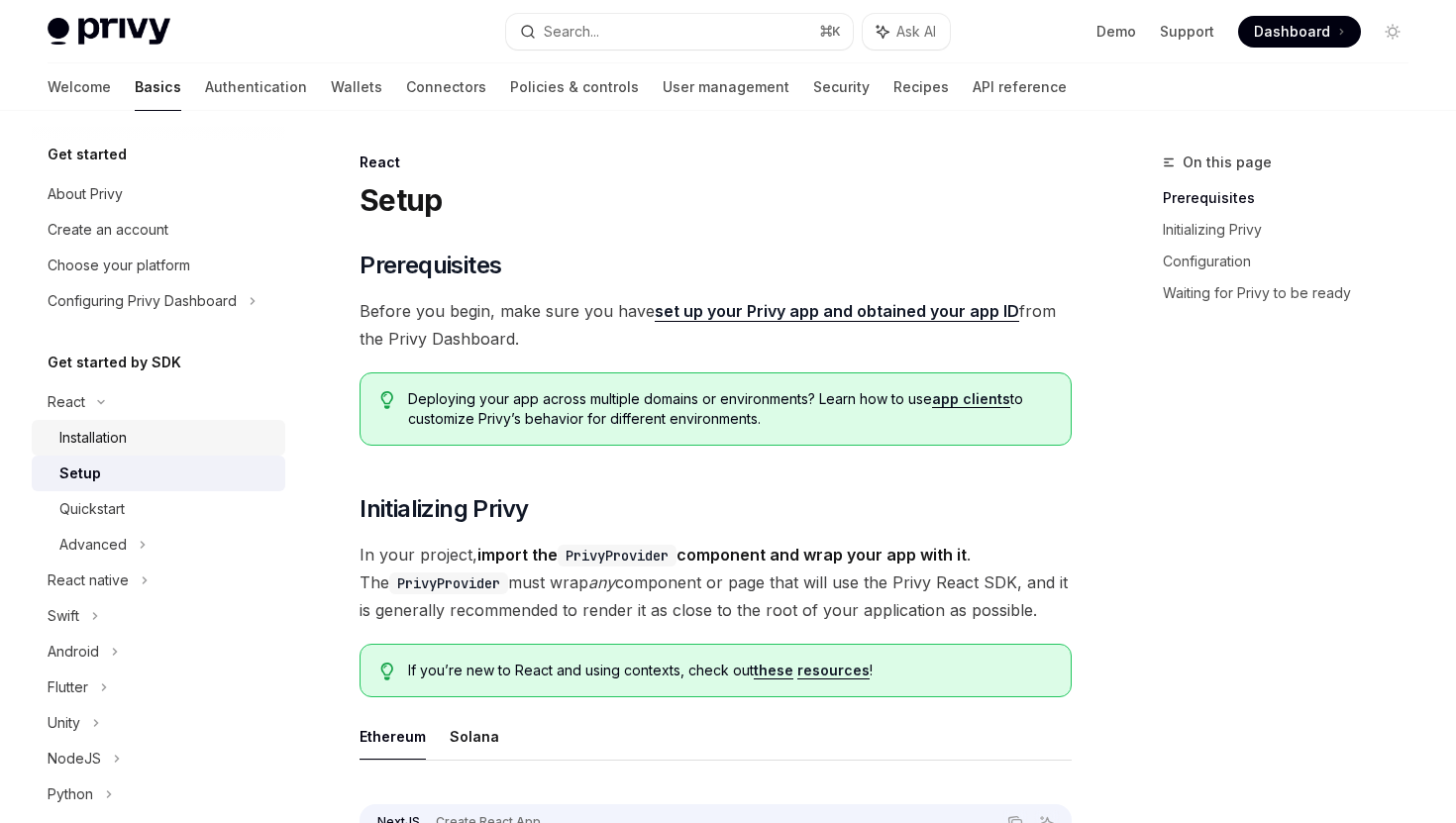 click on "Installation" at bounding box center [166, 438] 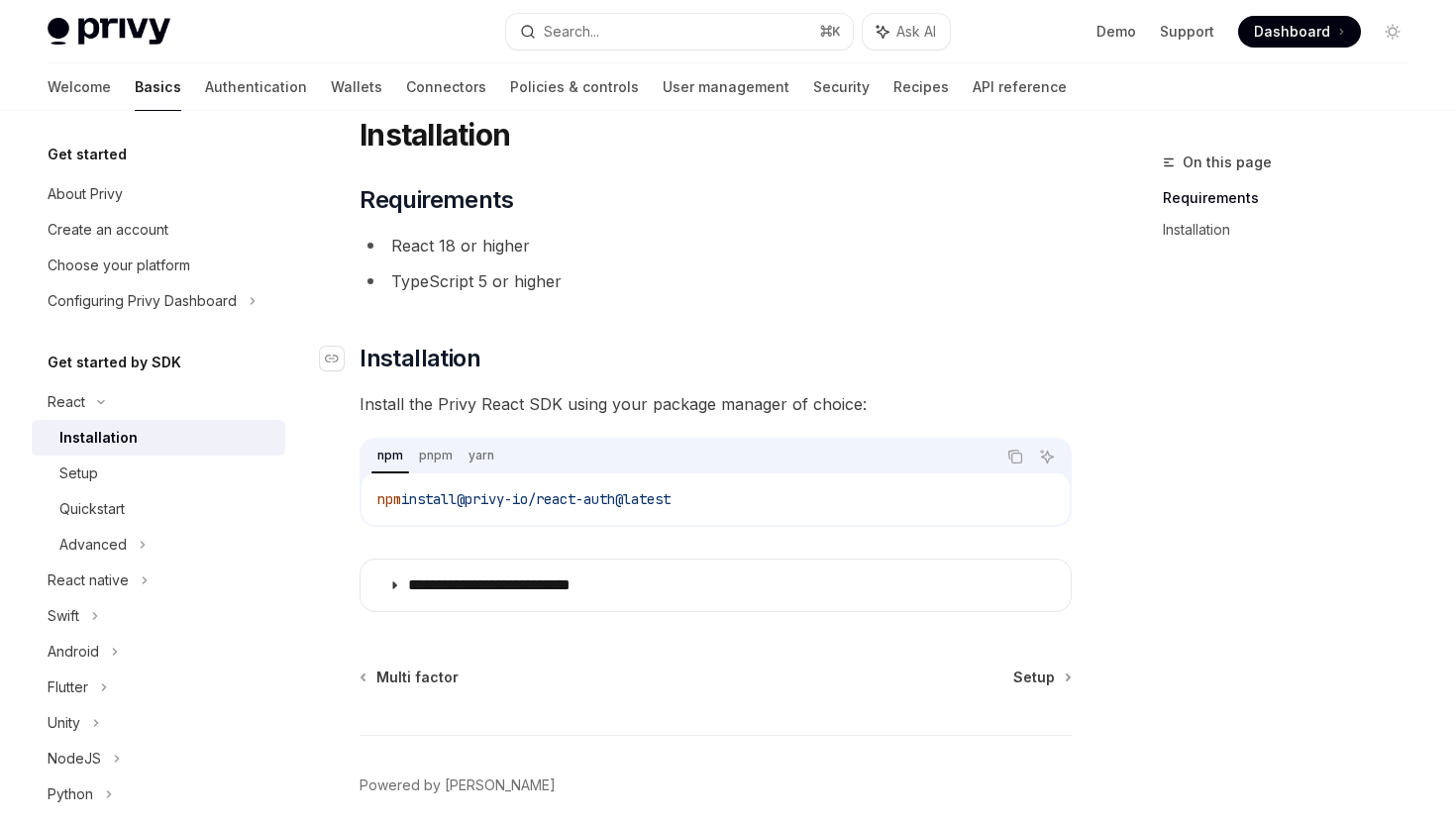 scroll, scrollTop: 149, scrollLeft: 0, axis: vertical 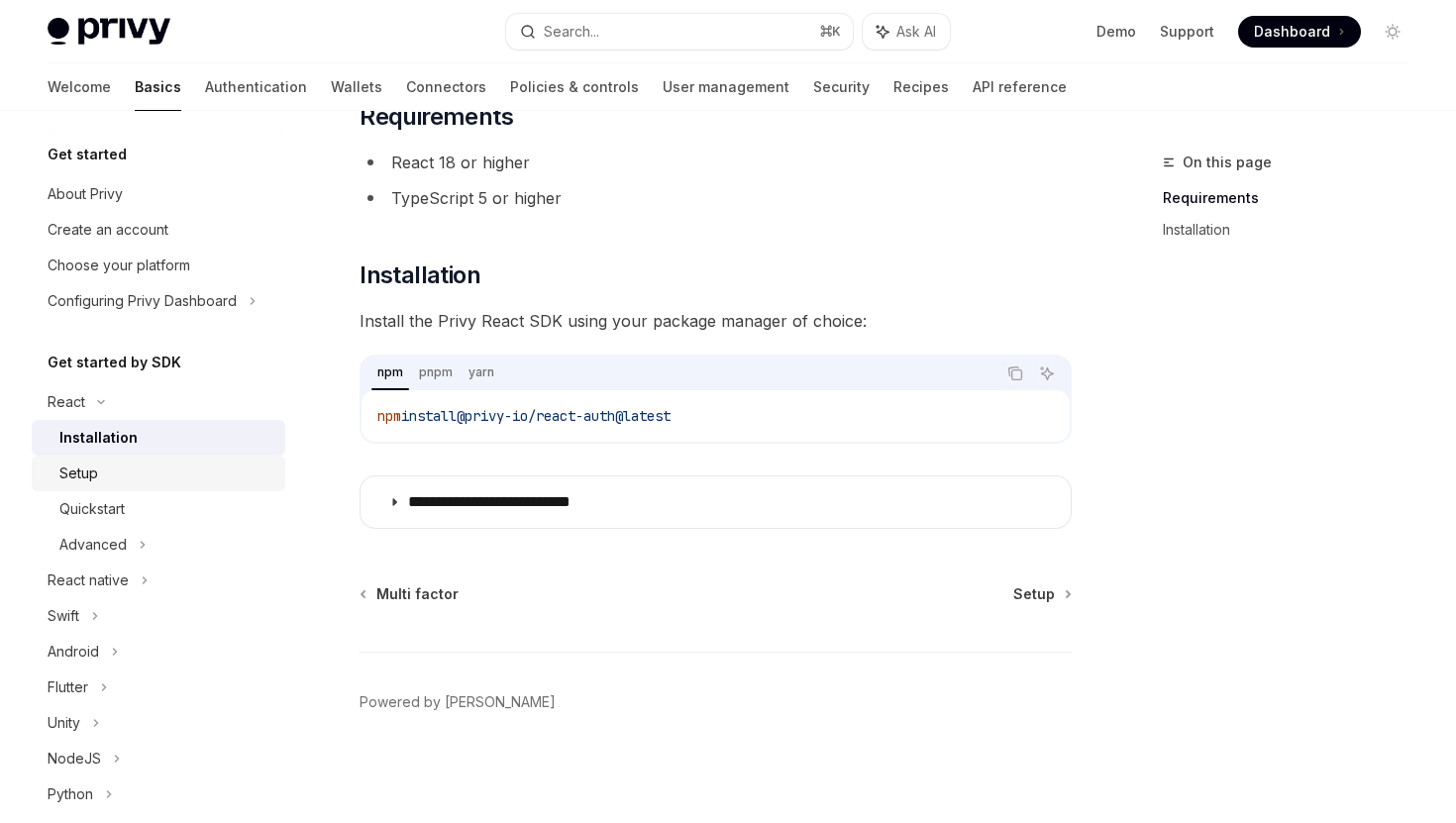 click on "Setup" at bounding box center [166, 473] 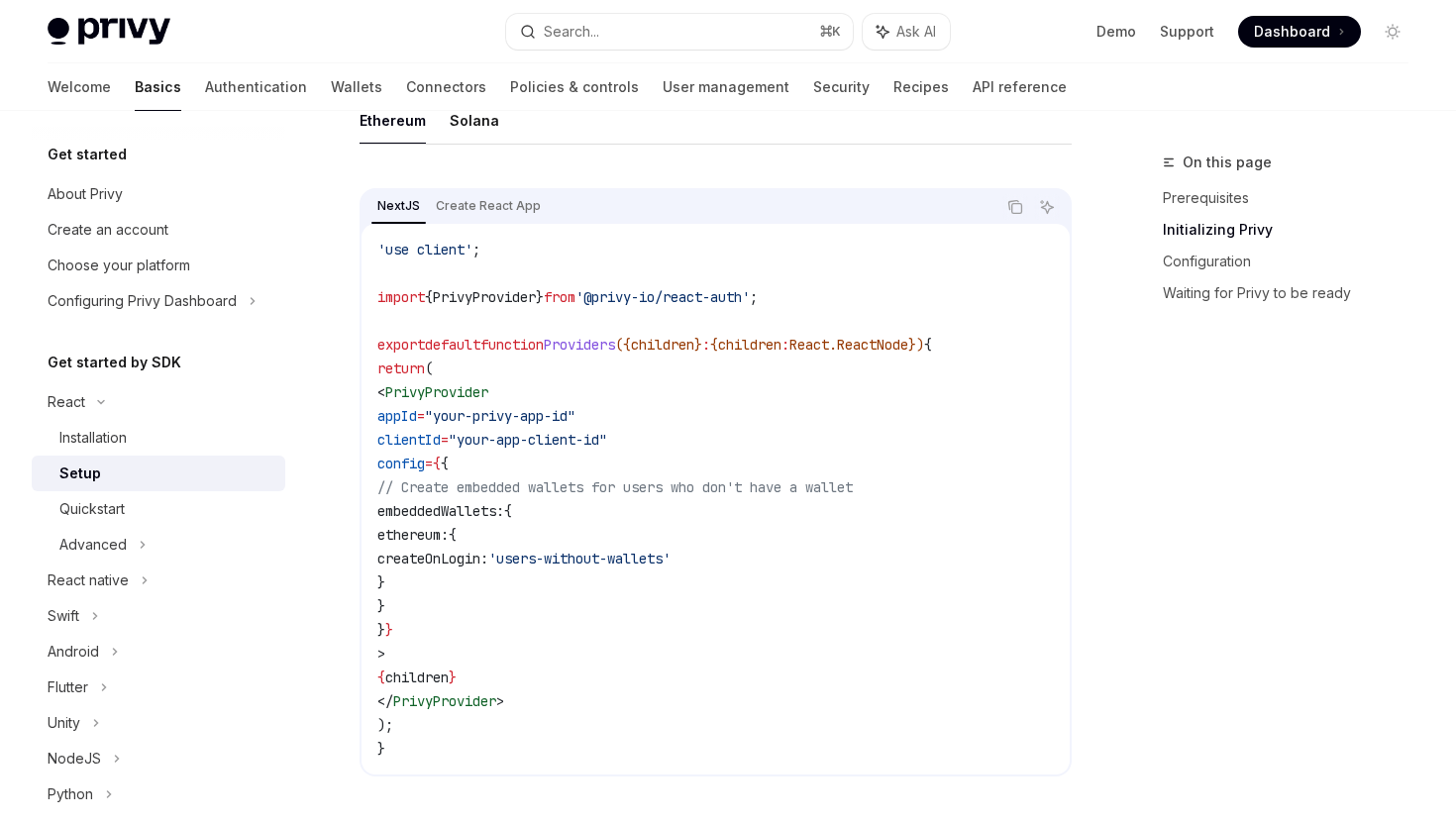 scroll, scrollTop: 470, scrollLeft: 0, axis: vertical 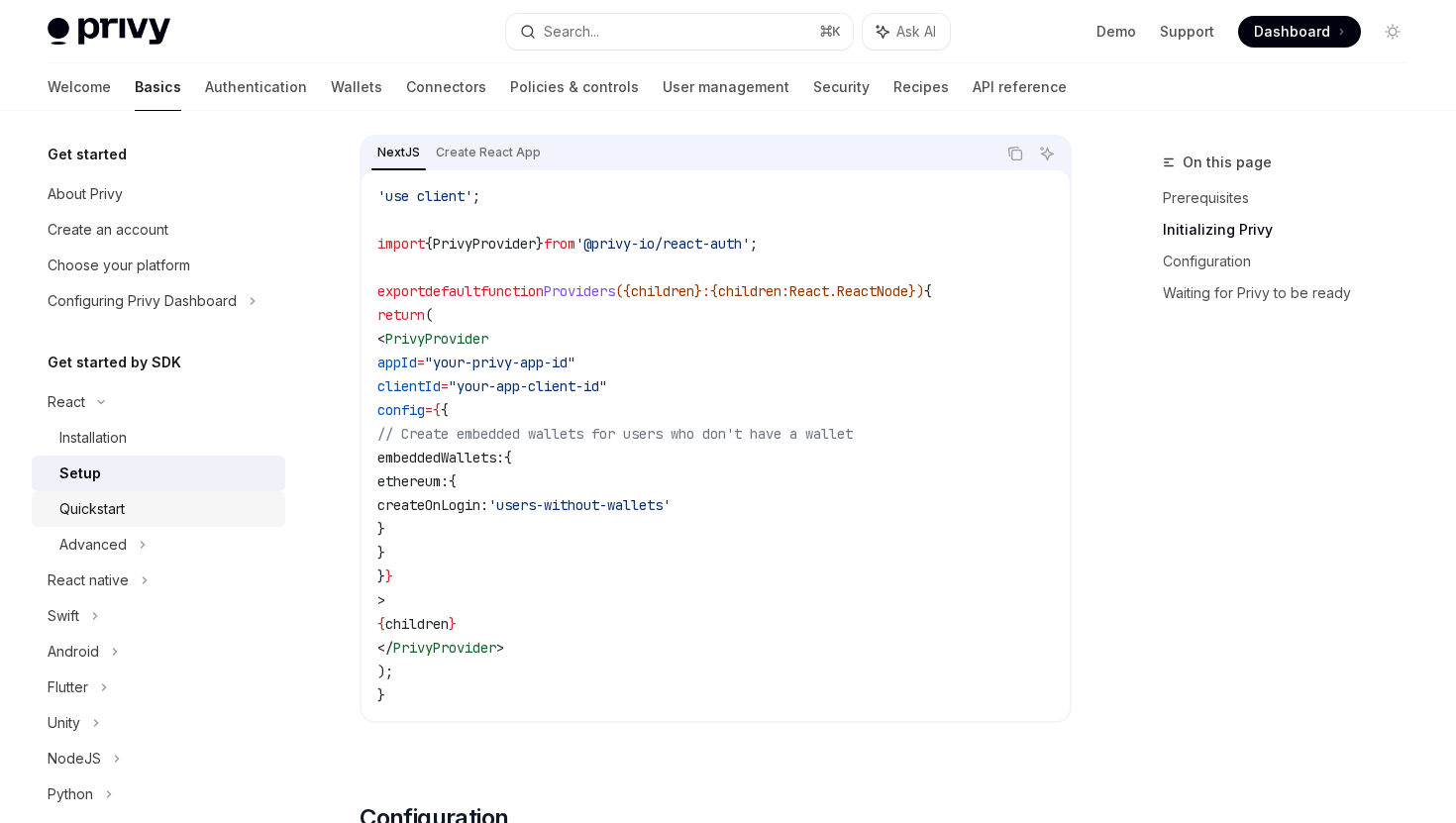 click on "Quickstart" at bounding box center (92, 509) 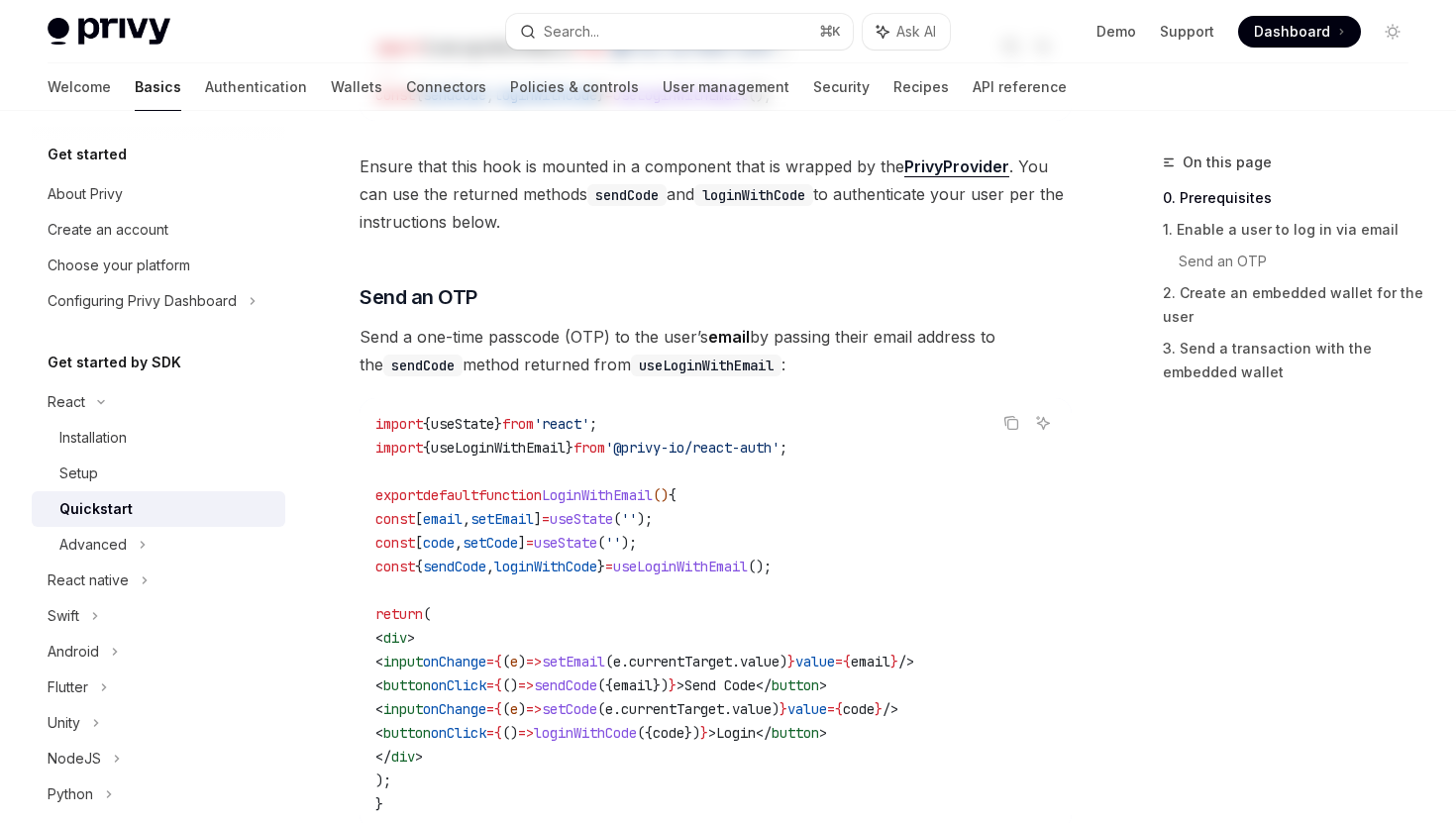 scroll, scrollTop: 0, scrollLeft: 0, axis: both 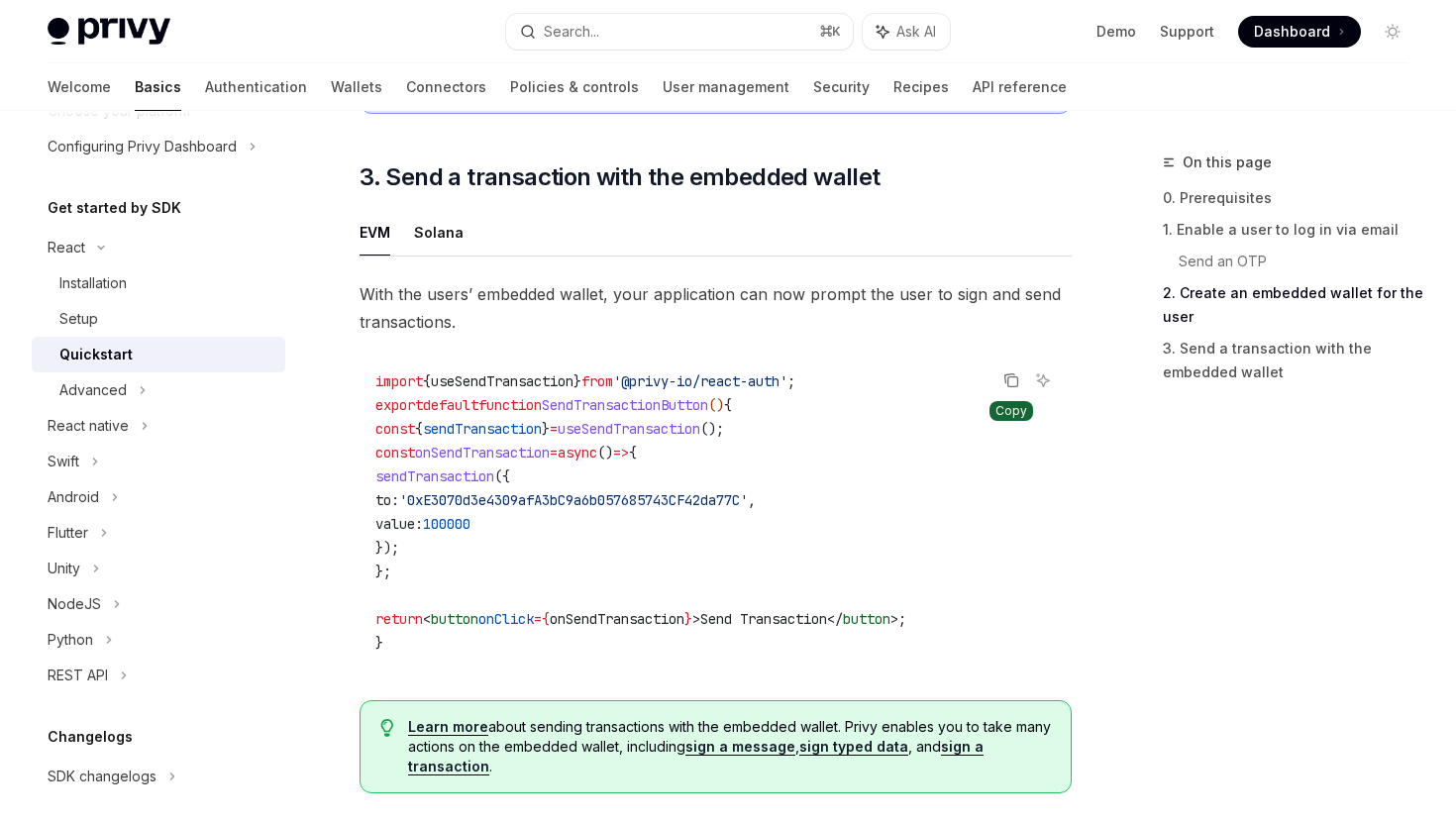 click 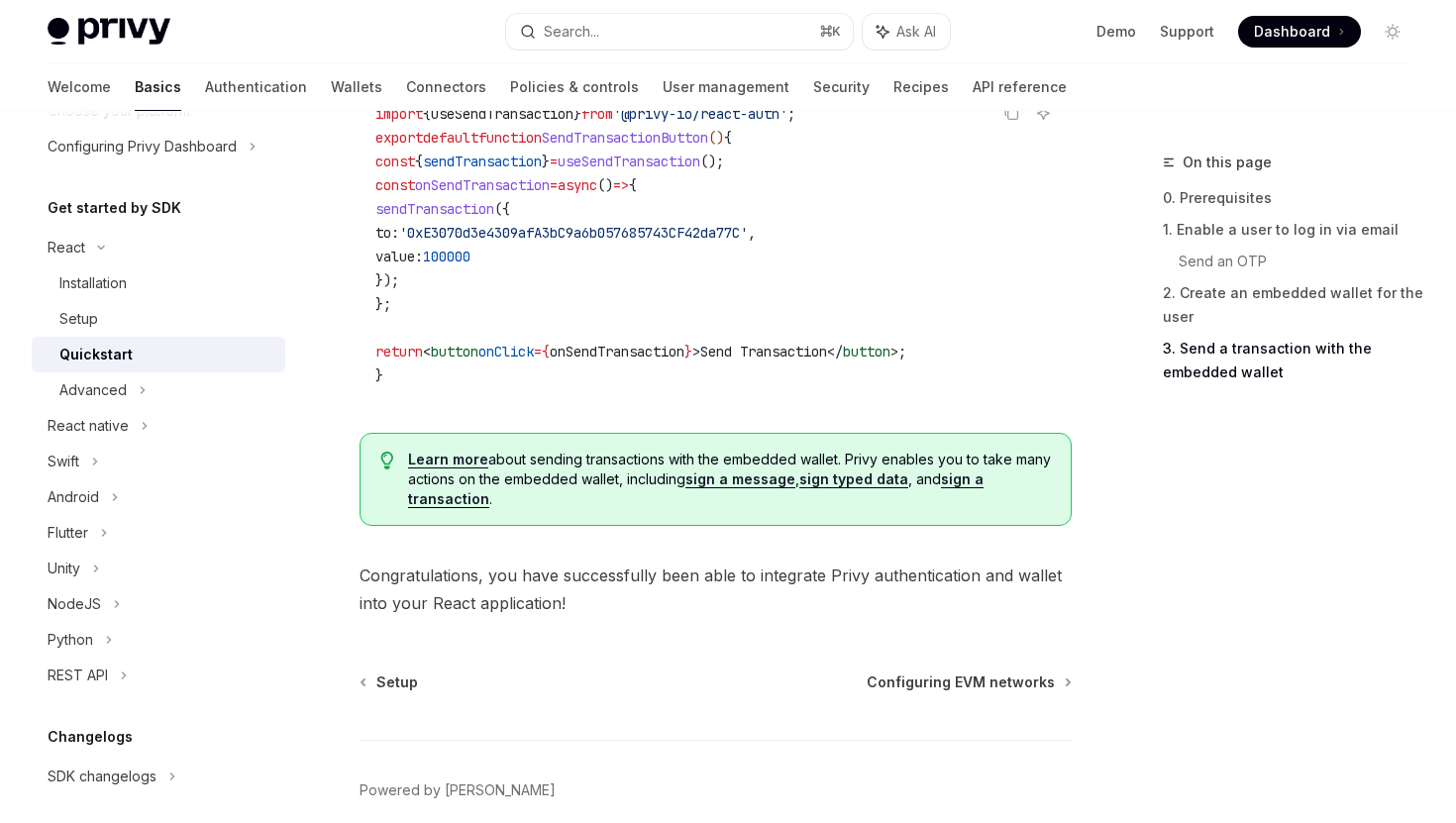 scroll, scrollTop: 2037, scrollLeft: 0, axis: vertical 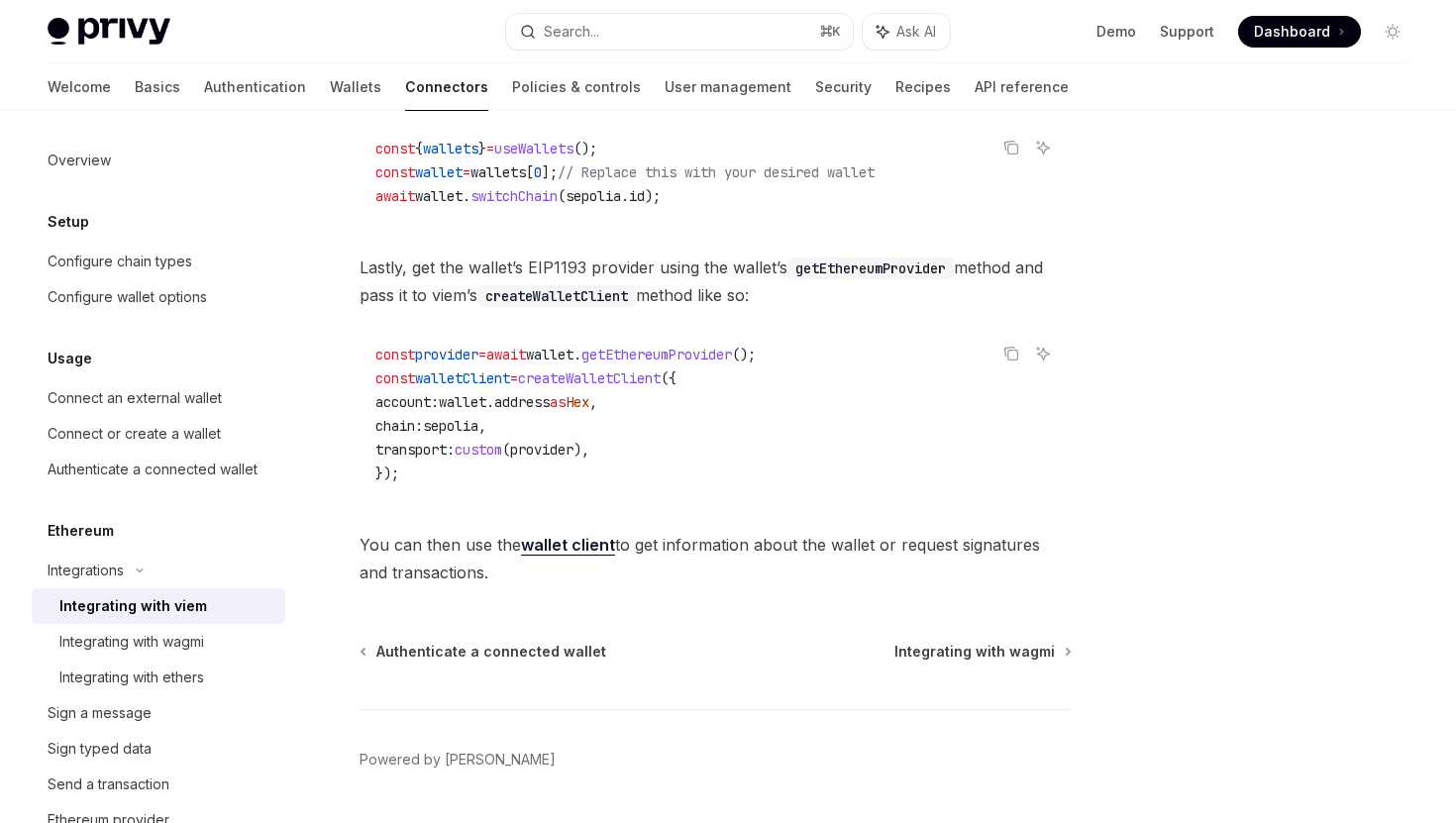 click on "Dashboard" at bounding box center (1292, 32) 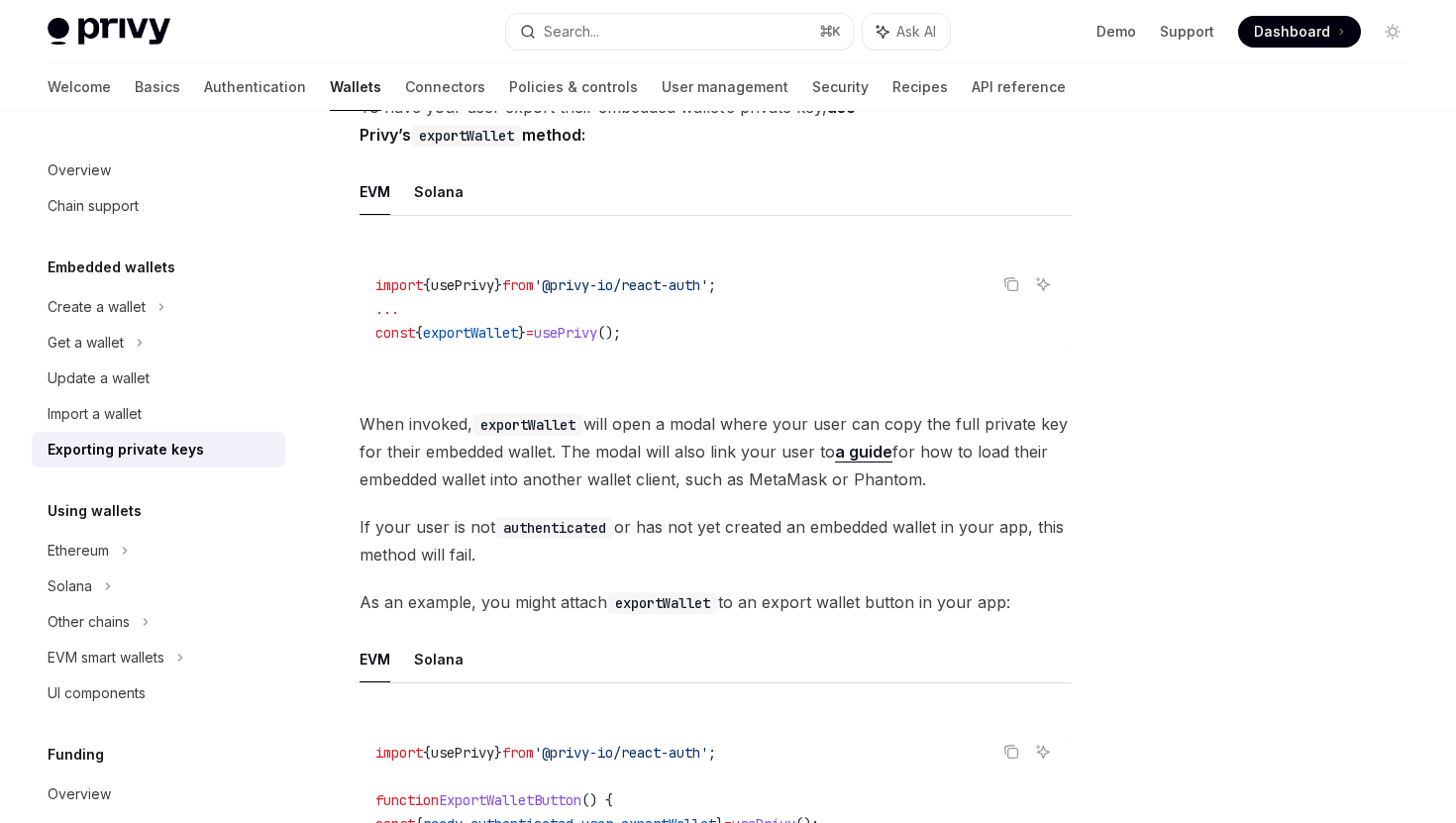 scroll, scrollTop: 469, scrollLeft: 0, axis: vertical 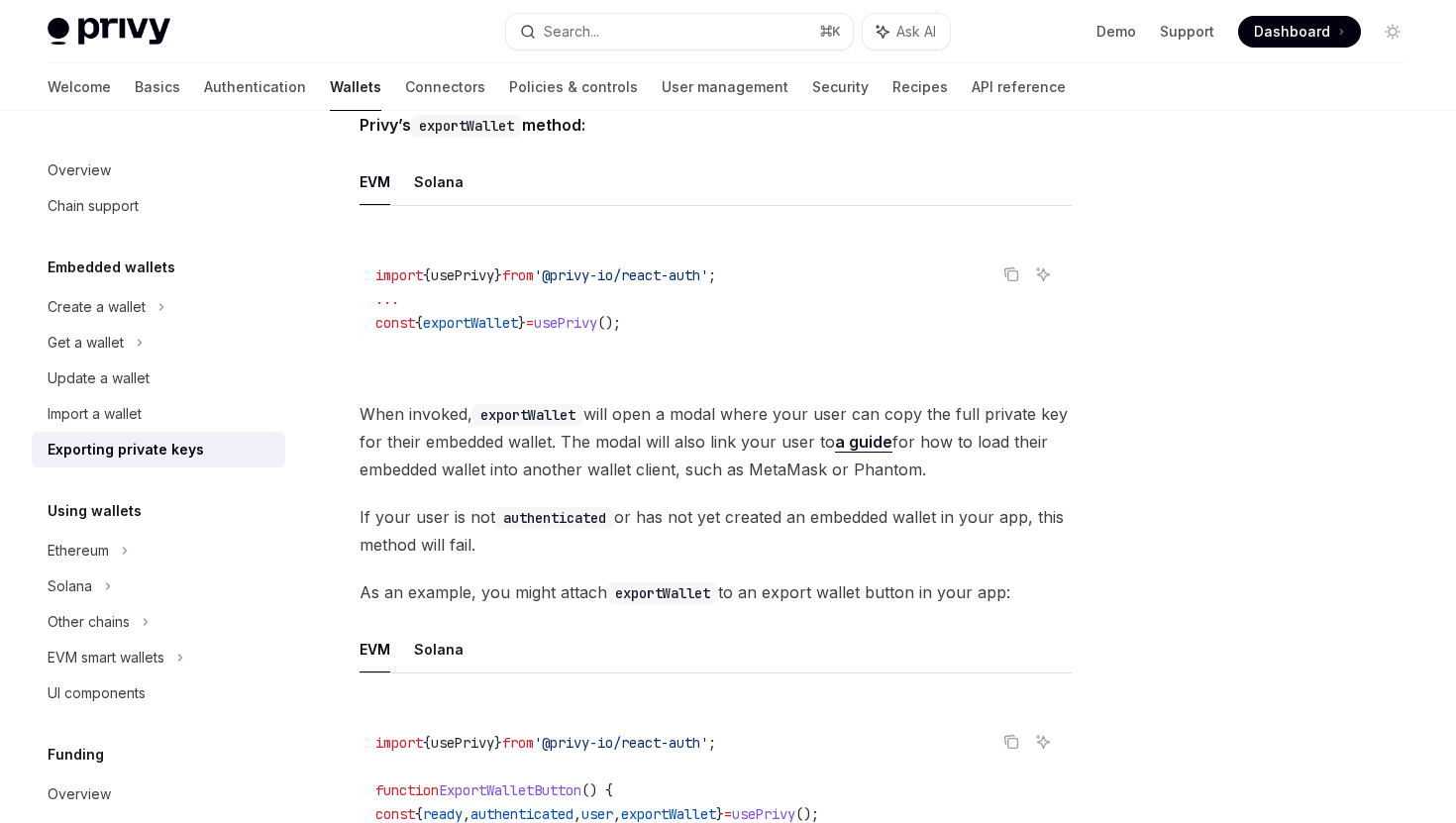 click on "exportWallet" at bounding box center (470, 323) 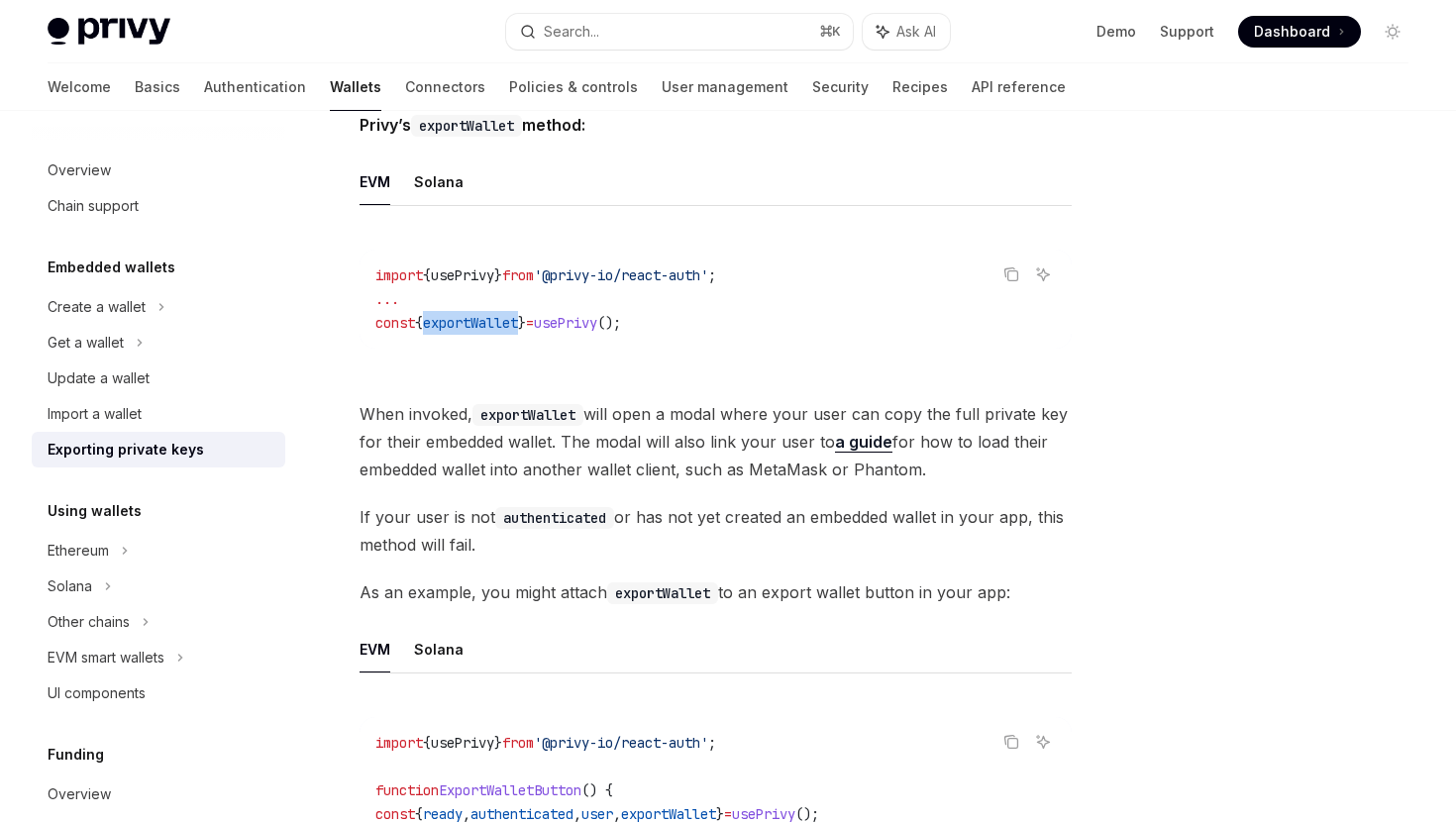 click on "exportWallet" at bounding box center (470, 323) 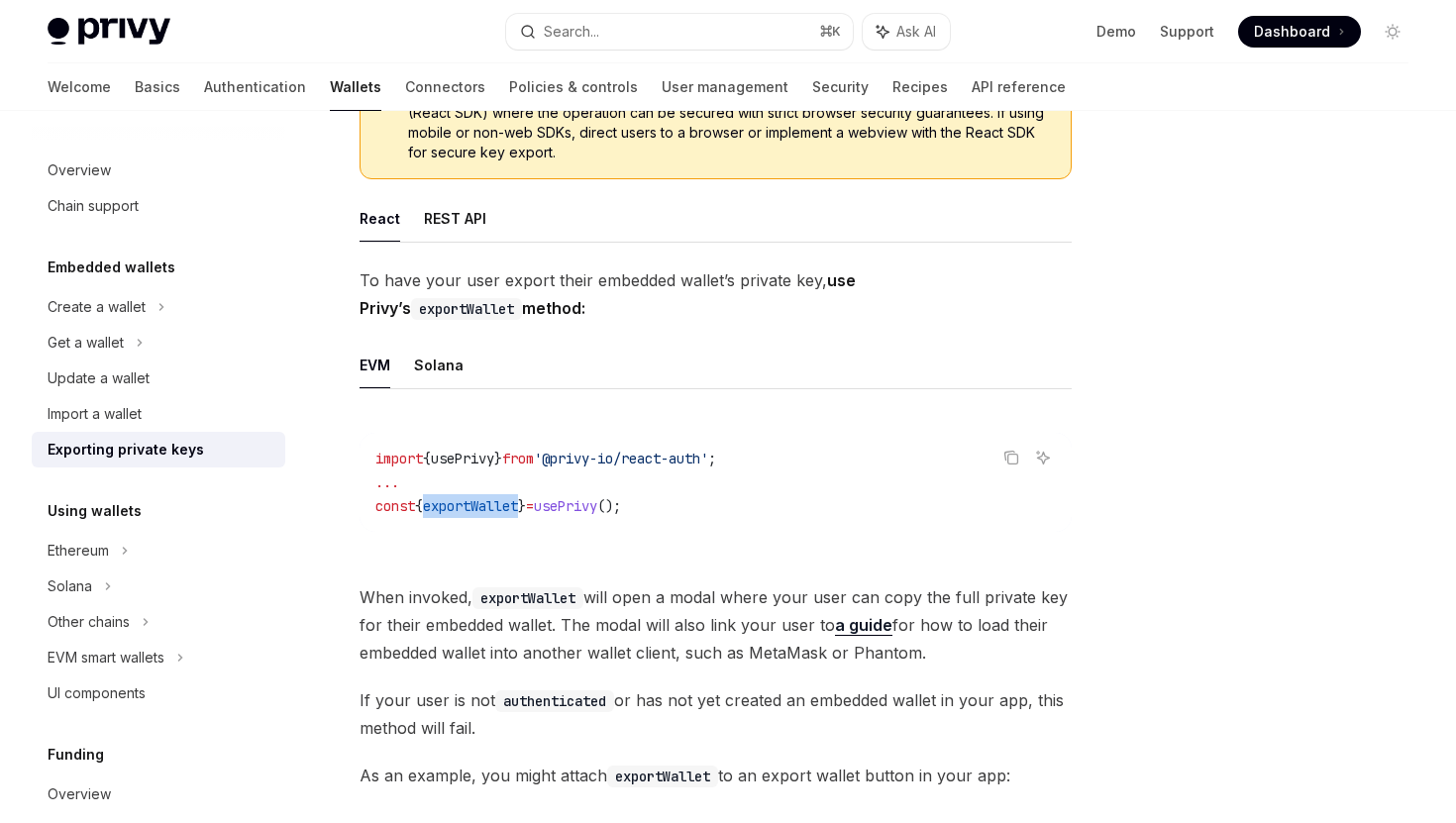scroll, scrollTop: 257, scrollLeft: 0, axis: vertical 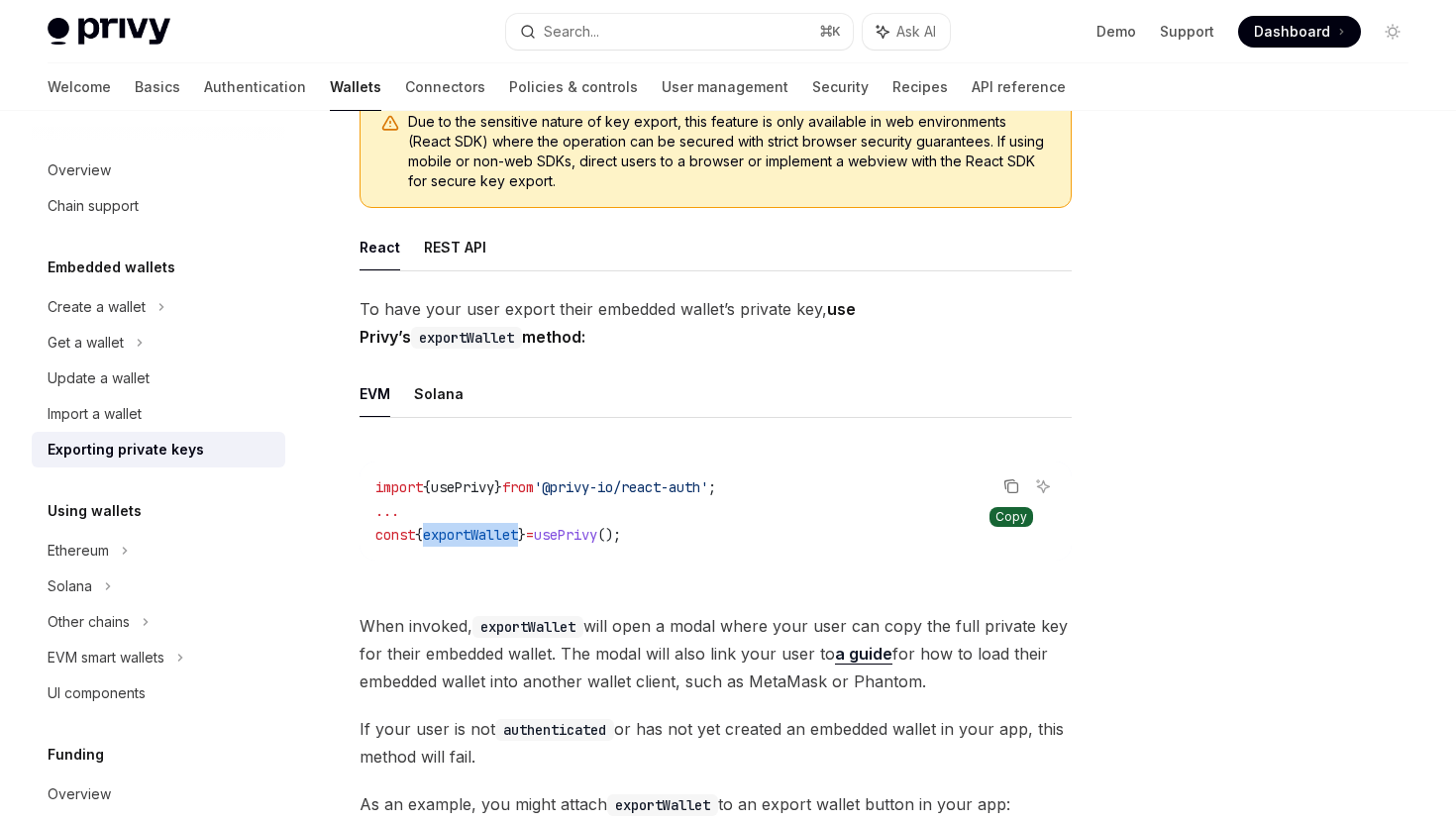 click 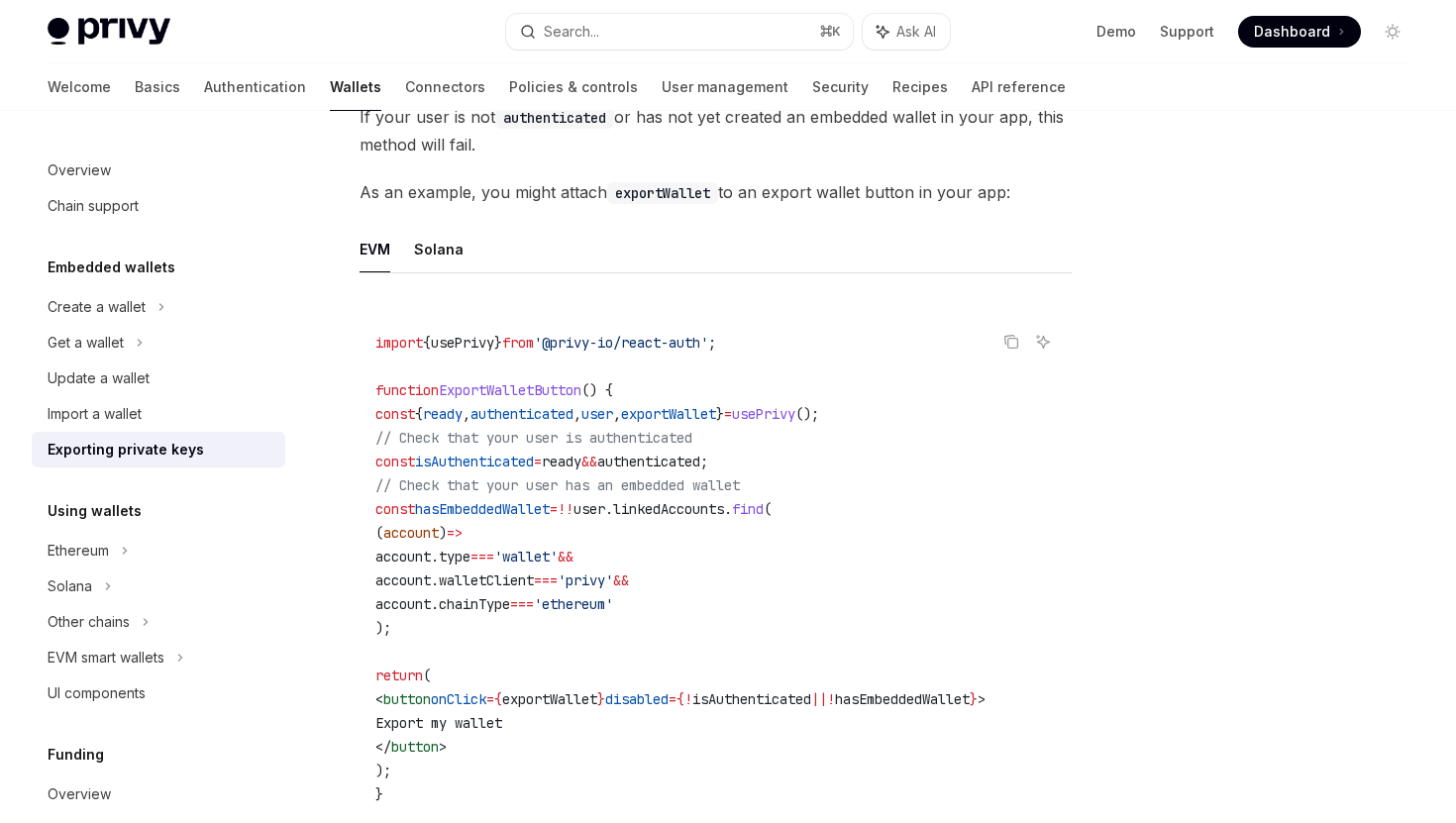 scroll, scrollTop: 871, scrollLeft: 0, axis: vertical 